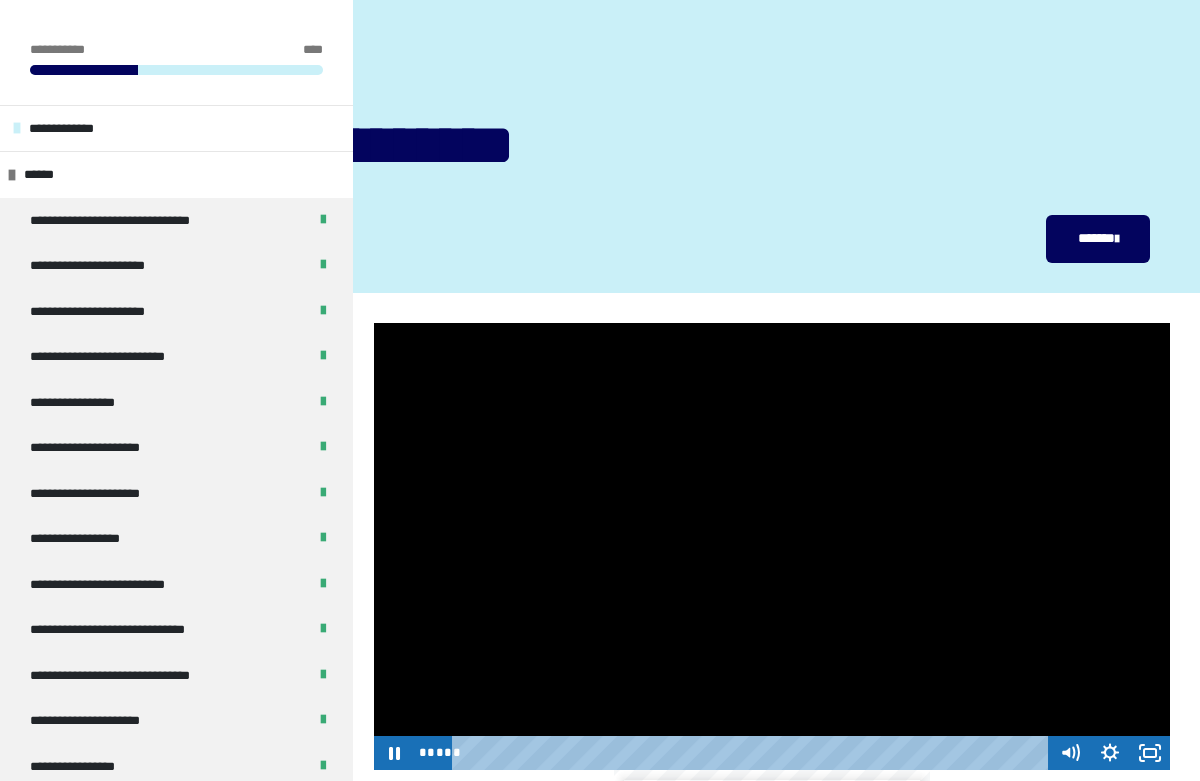 scroll, scrollTop: 283, scrollLeft: 0, axis: vertical 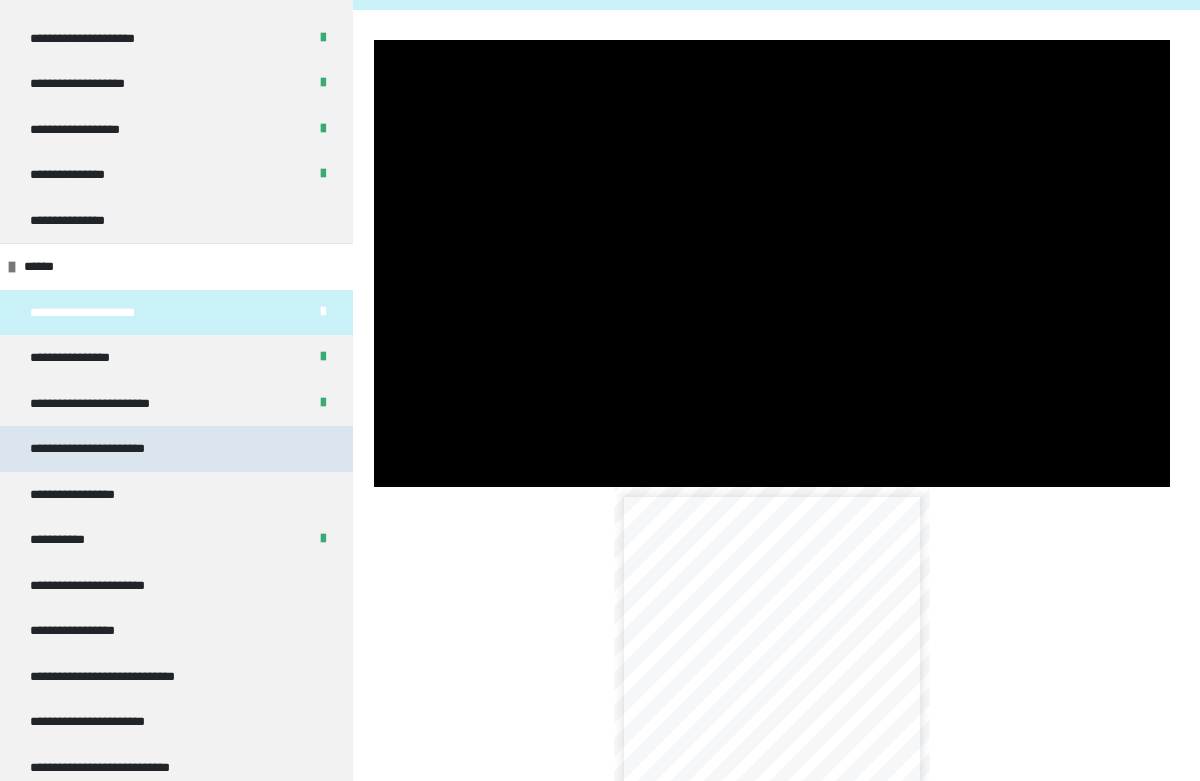 click on "**********" at bounding box center [176, 449] 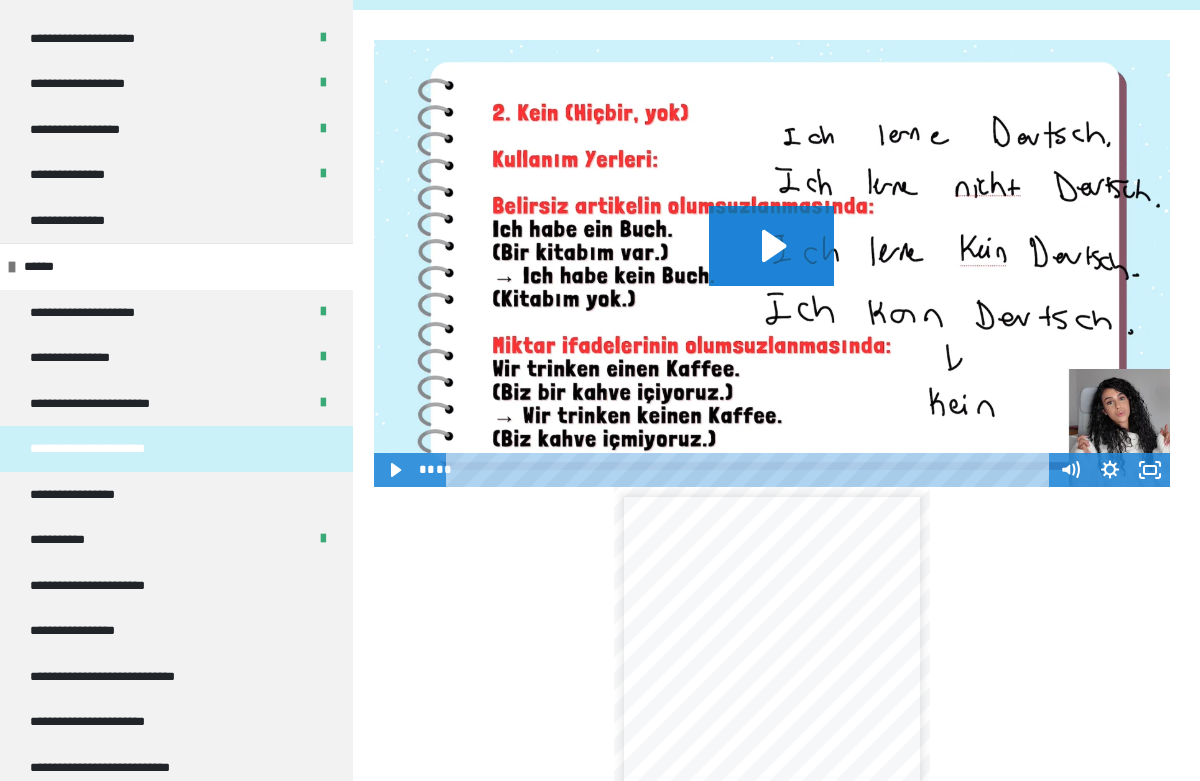 click 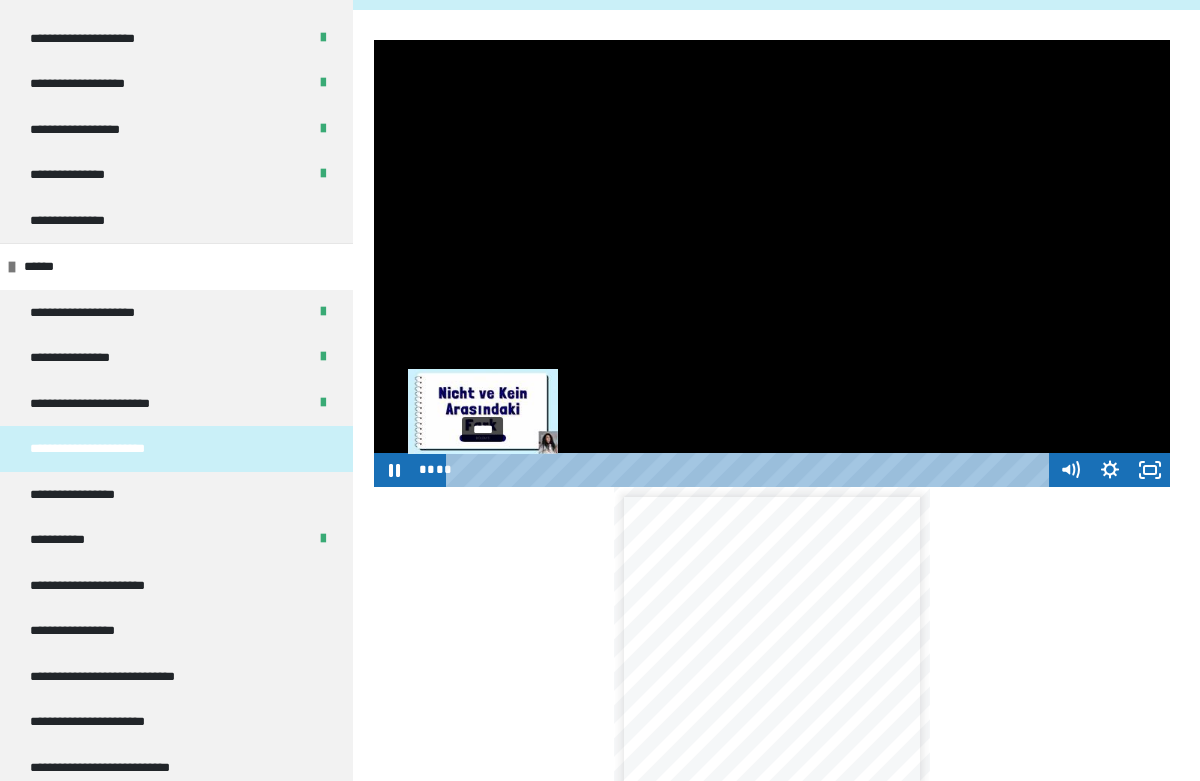 click on "****" at bounding box center (750, 470) 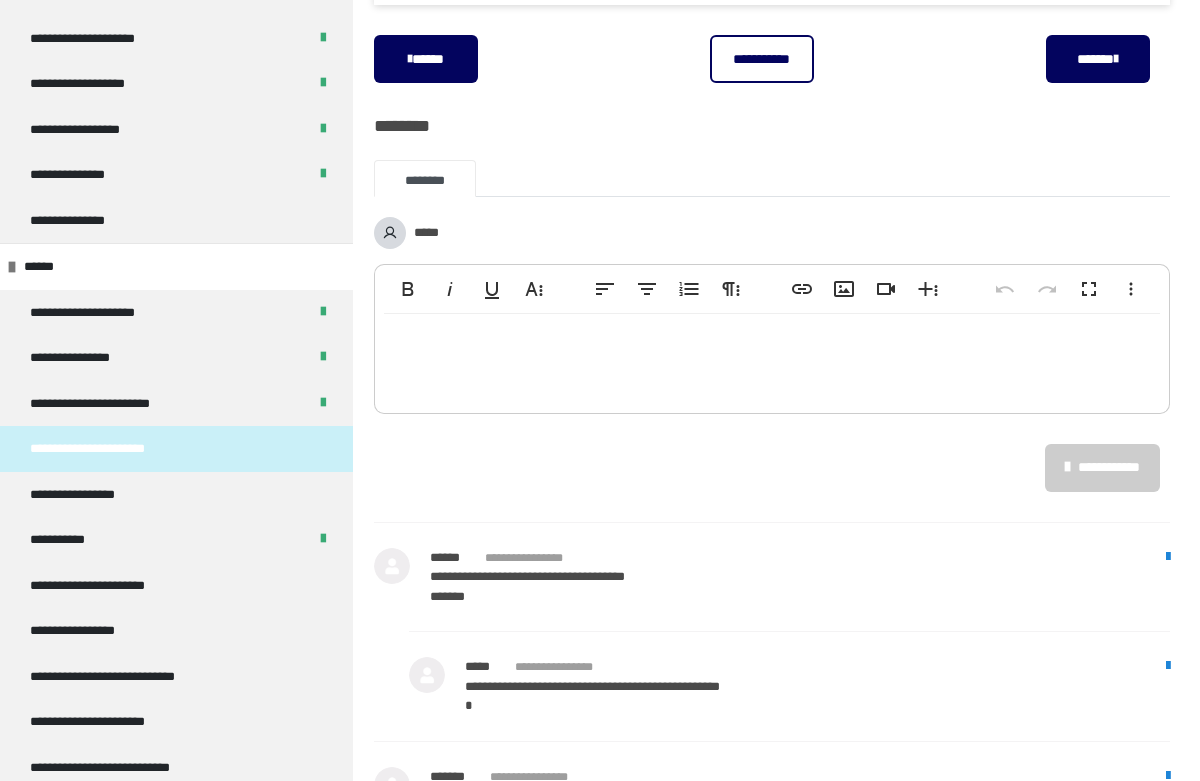 scroll, scrollTop: 1267, scrollLeft: 0, axis: vertical 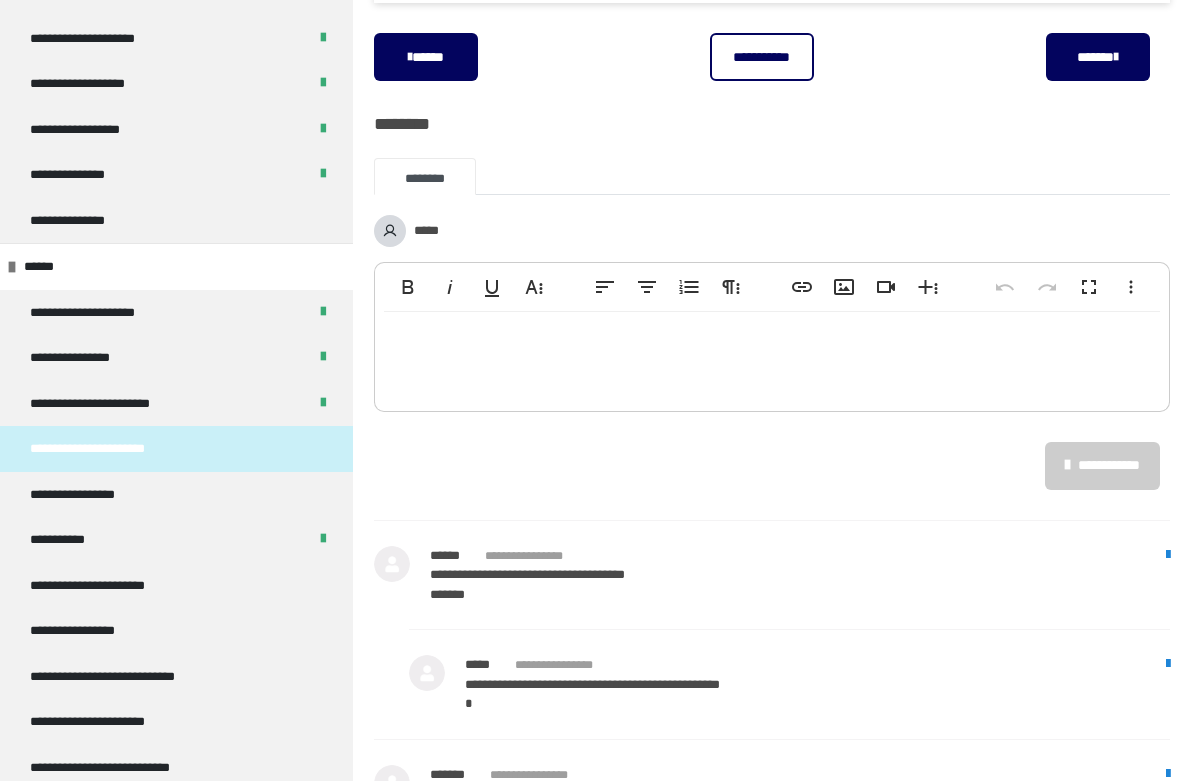 click on "**********" at bounding box center (772, 57) 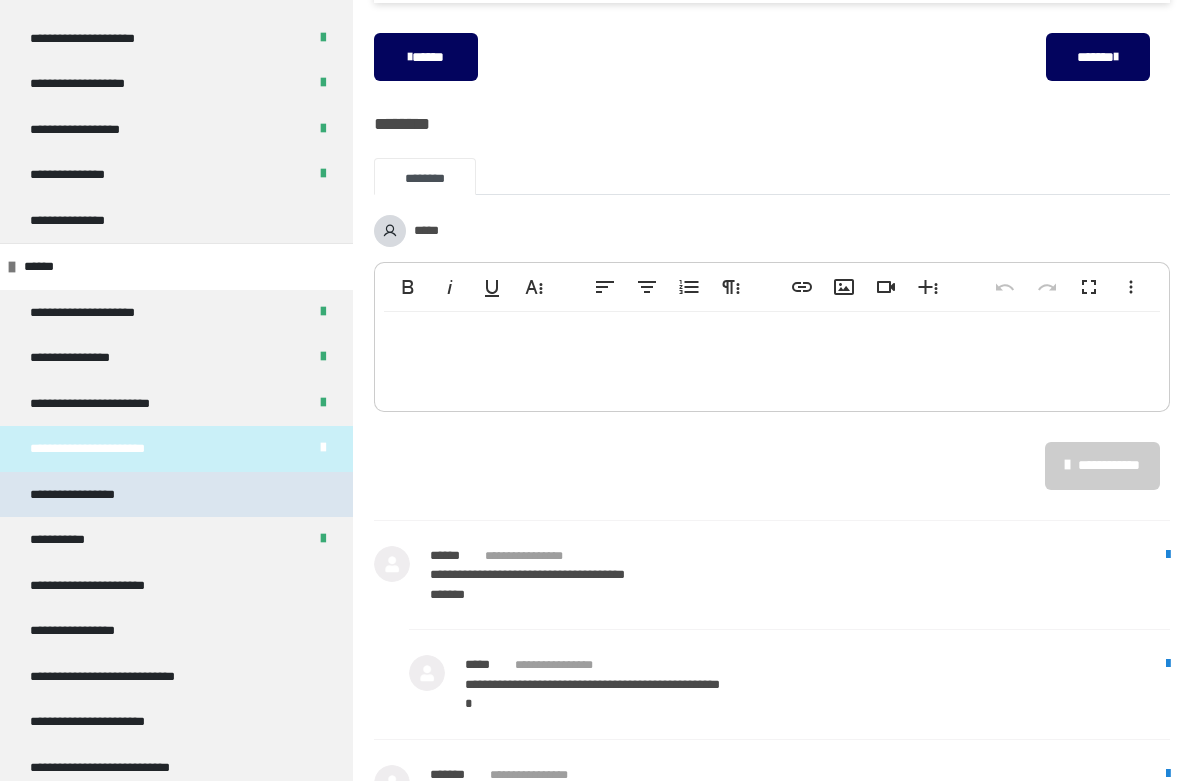 click on "**********" at bounding box center (176, 495) 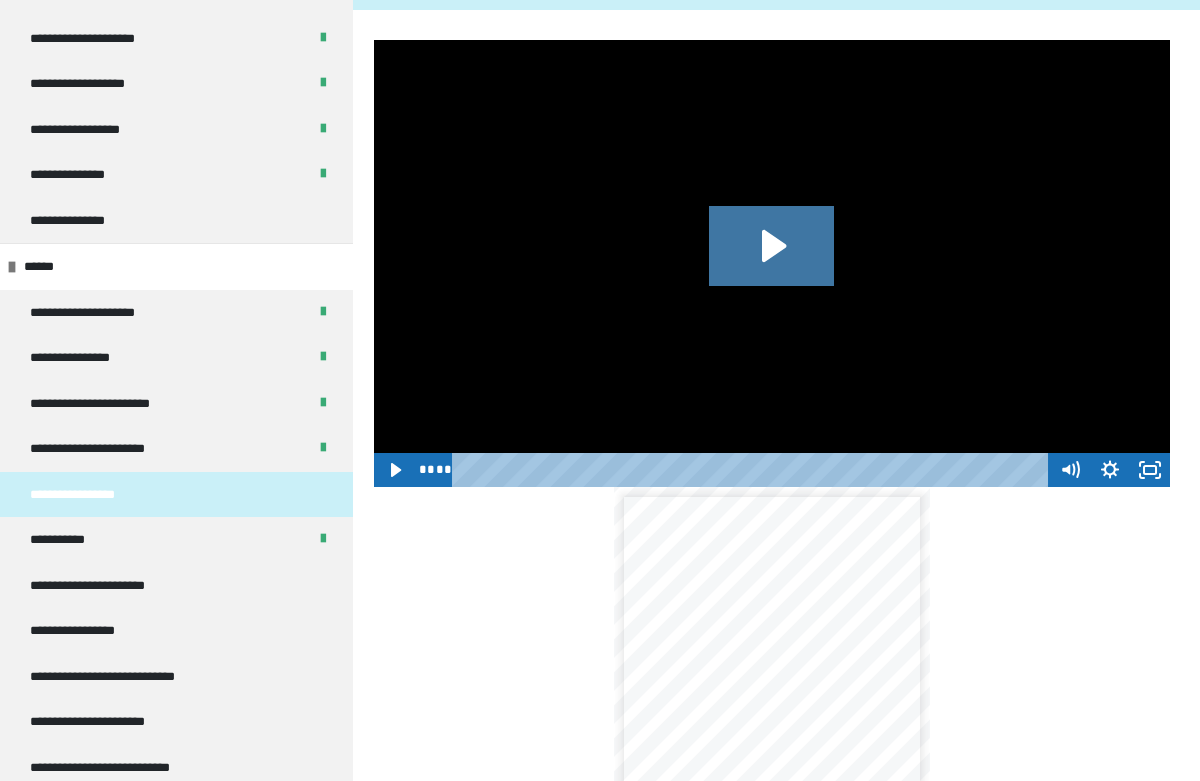 click 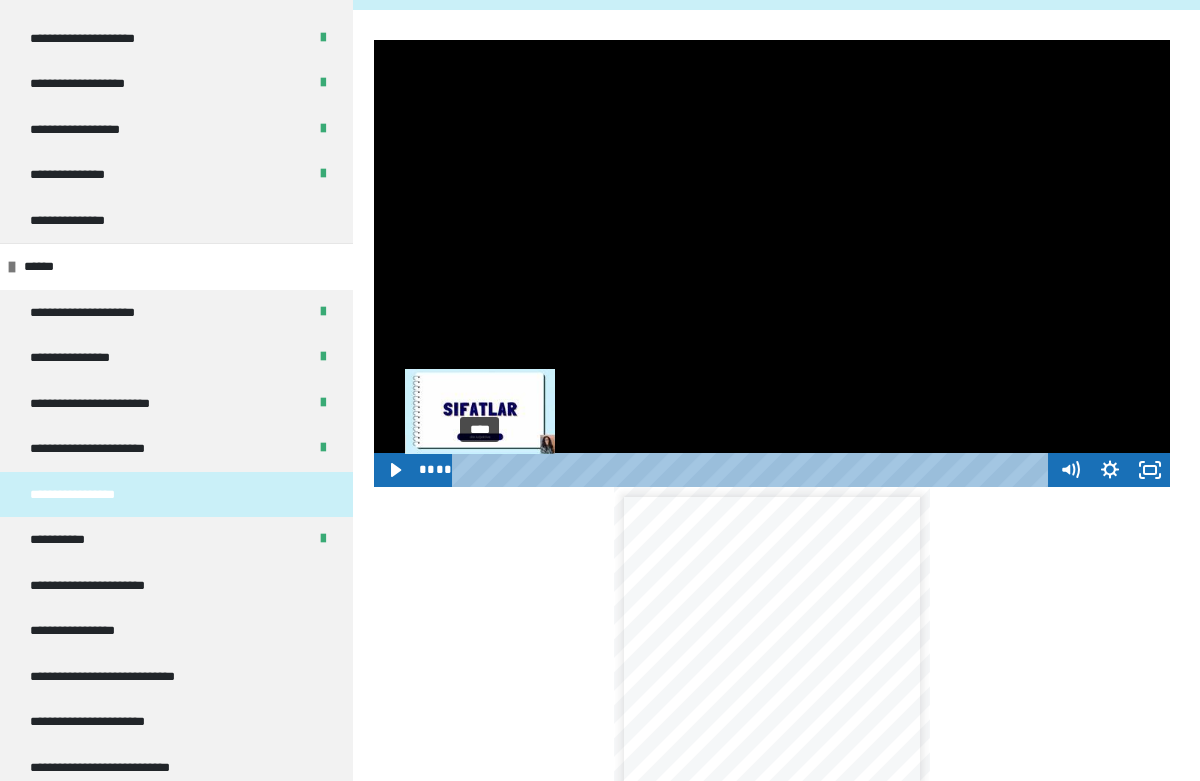 drag, startPoint x: 655, startPoint y: 471, endPoint x: 480, endPoint y: 471, distance: 175 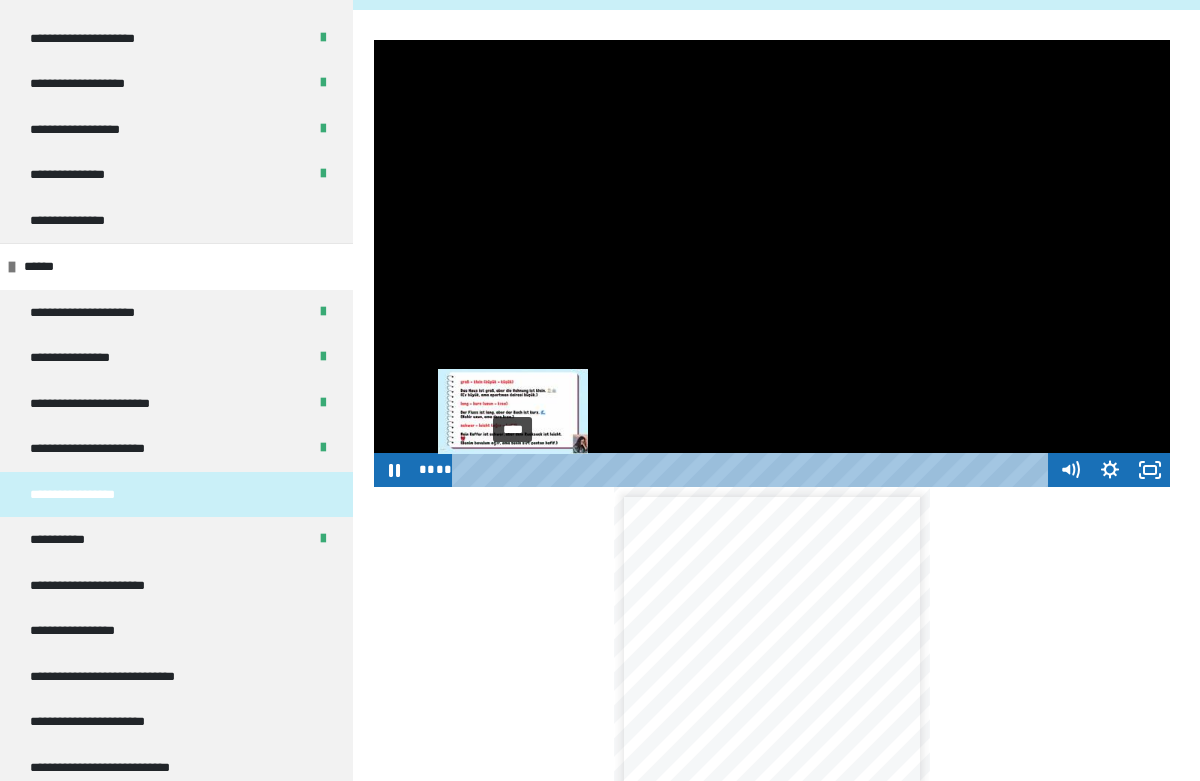 click on "****" at bounding box center [753, 470] 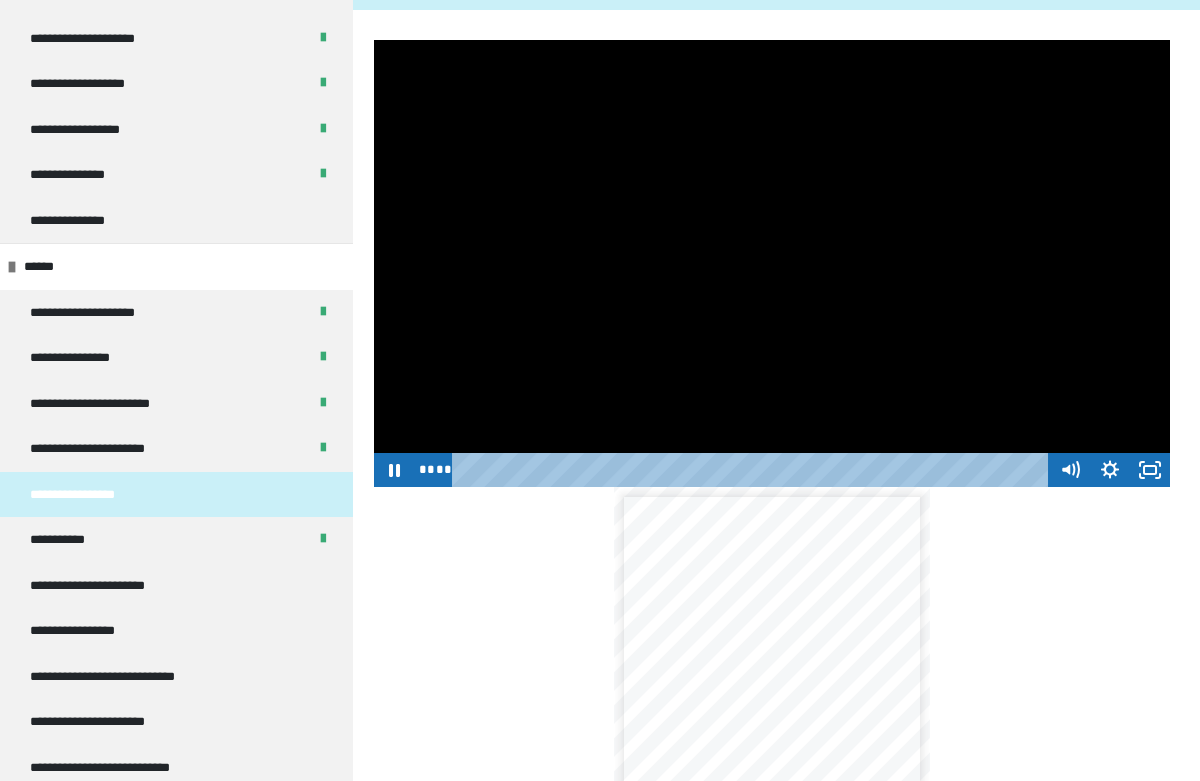 click at bounding box center (772, 264) 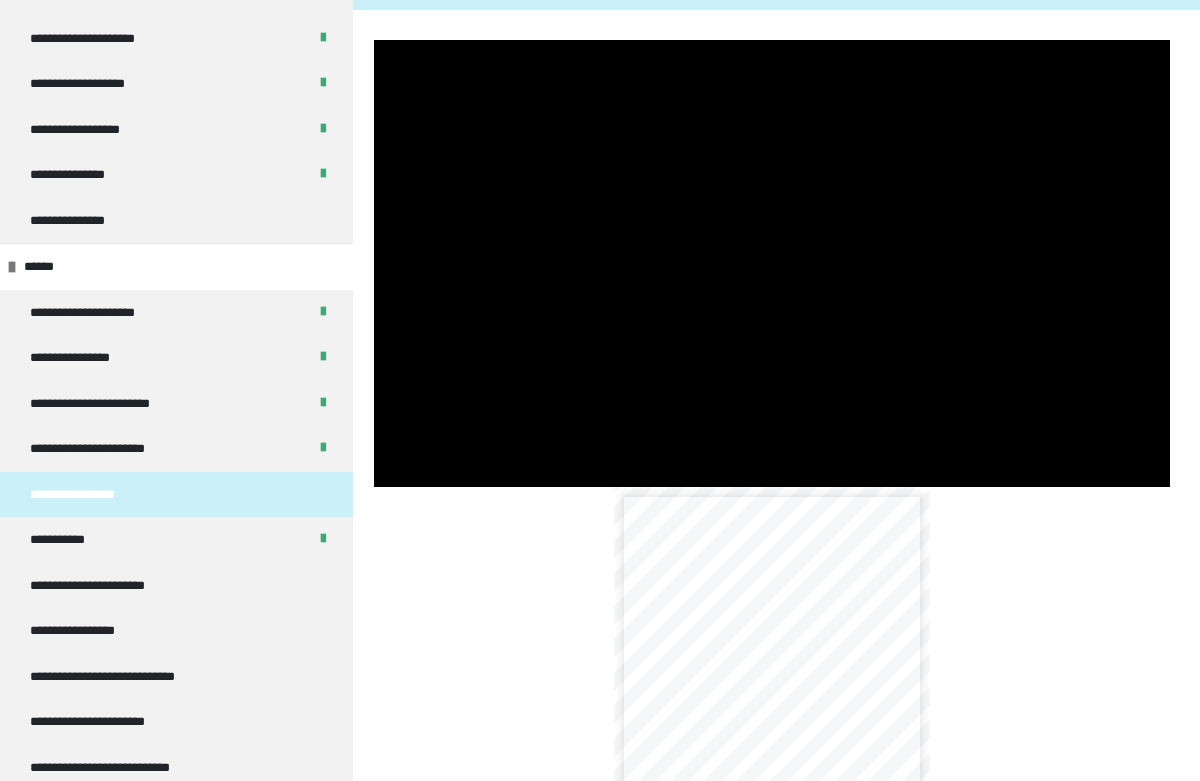 click at bounding box center [772, 264] 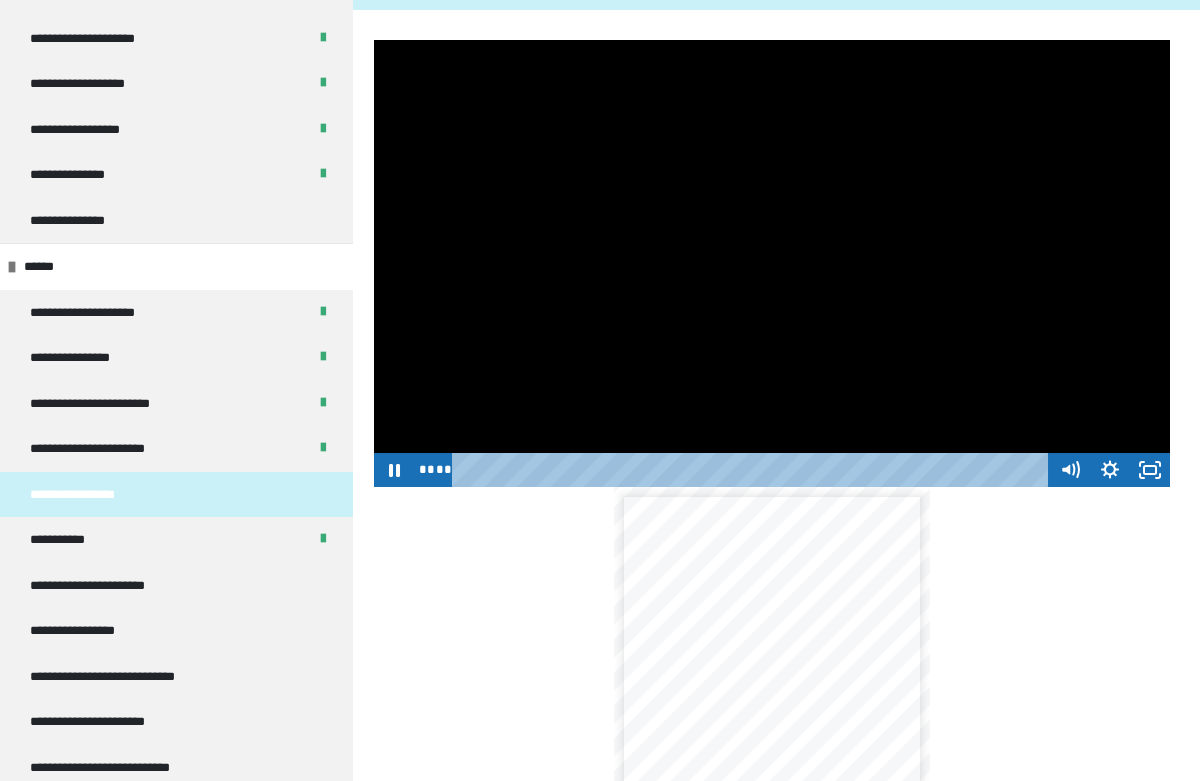 click at bounding box center [772, 264] 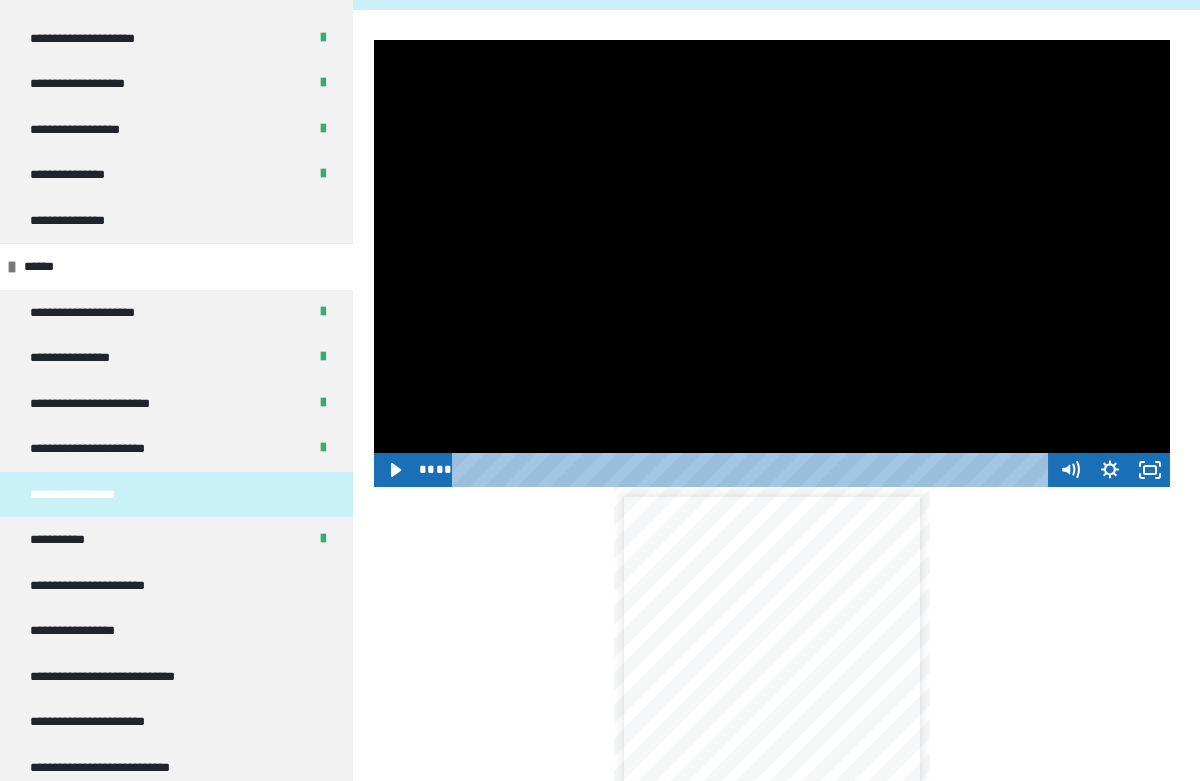 click at bounding box center [772, 264] 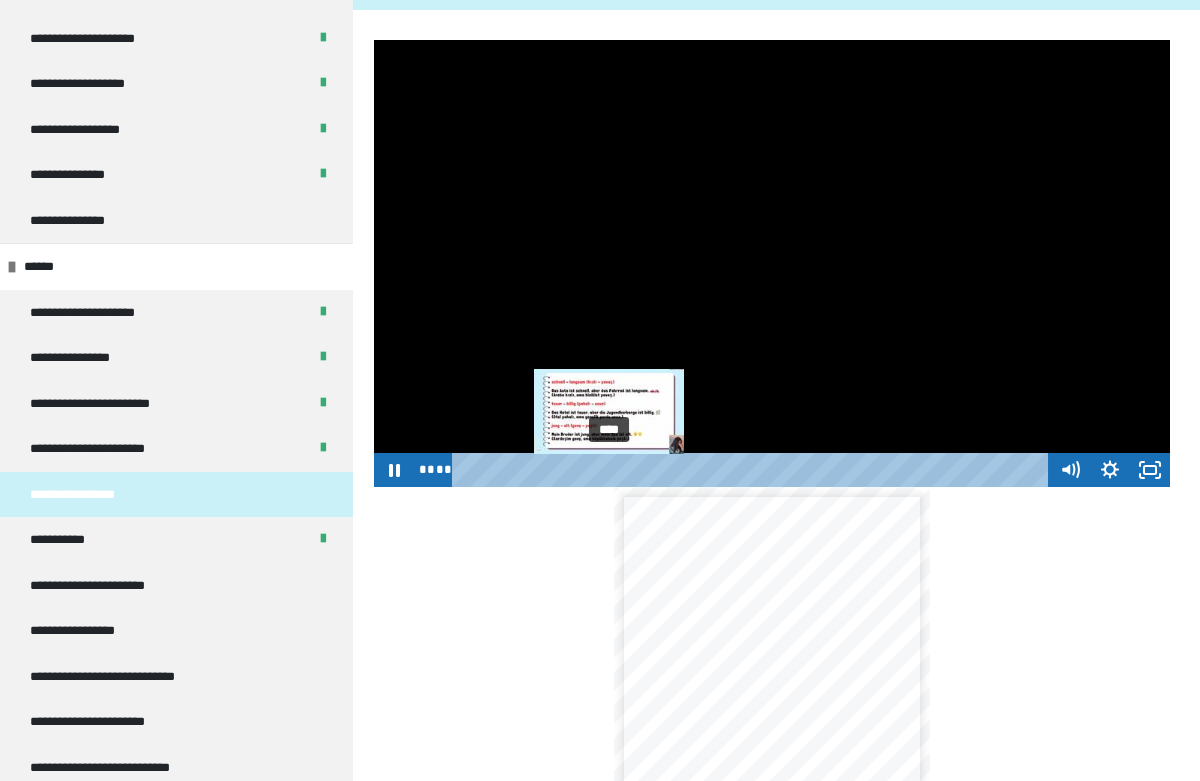 click on "****" at bounding box center (753, 470) 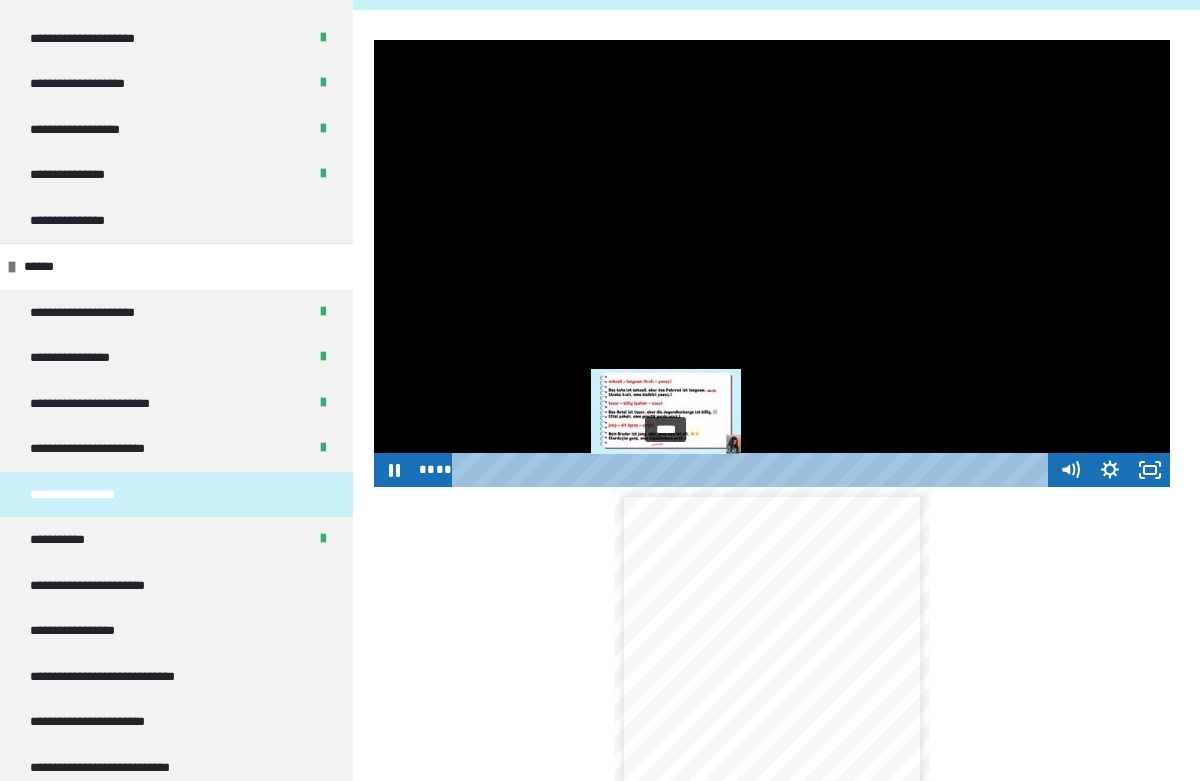 click on "****" at bounding box center [753, 470] 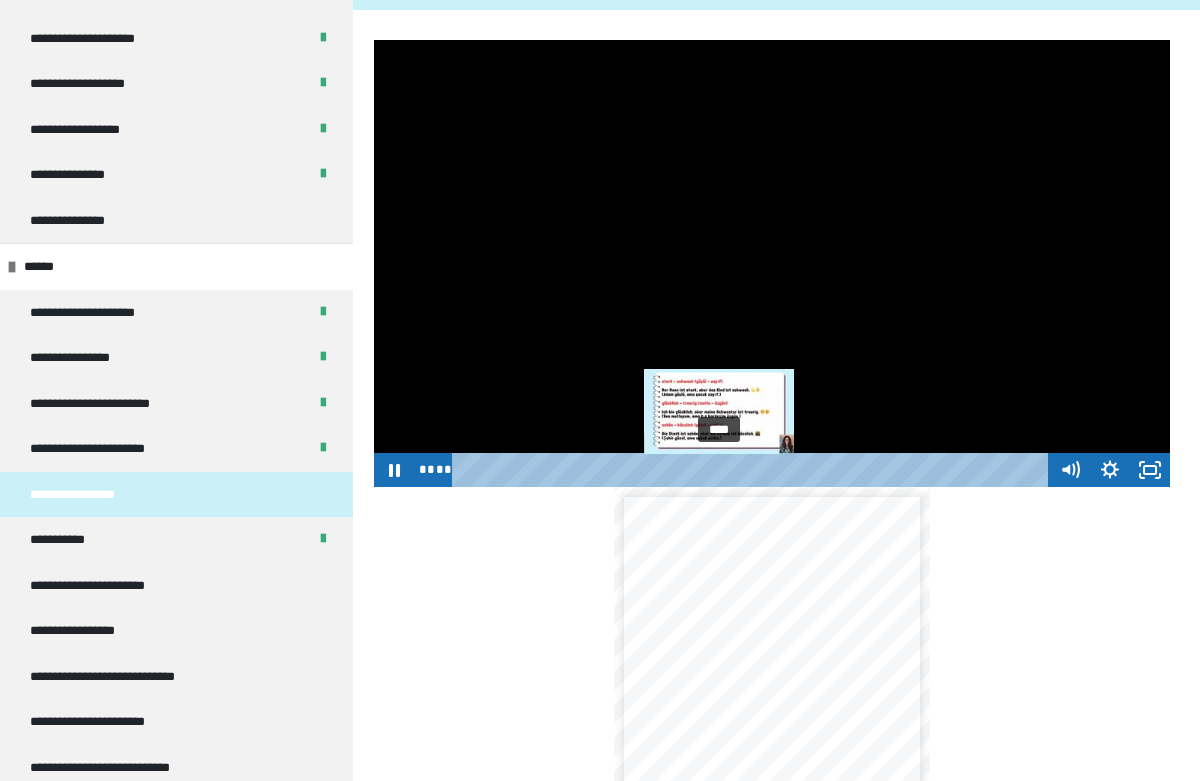 click on "****" at bounding box center (753, 470) 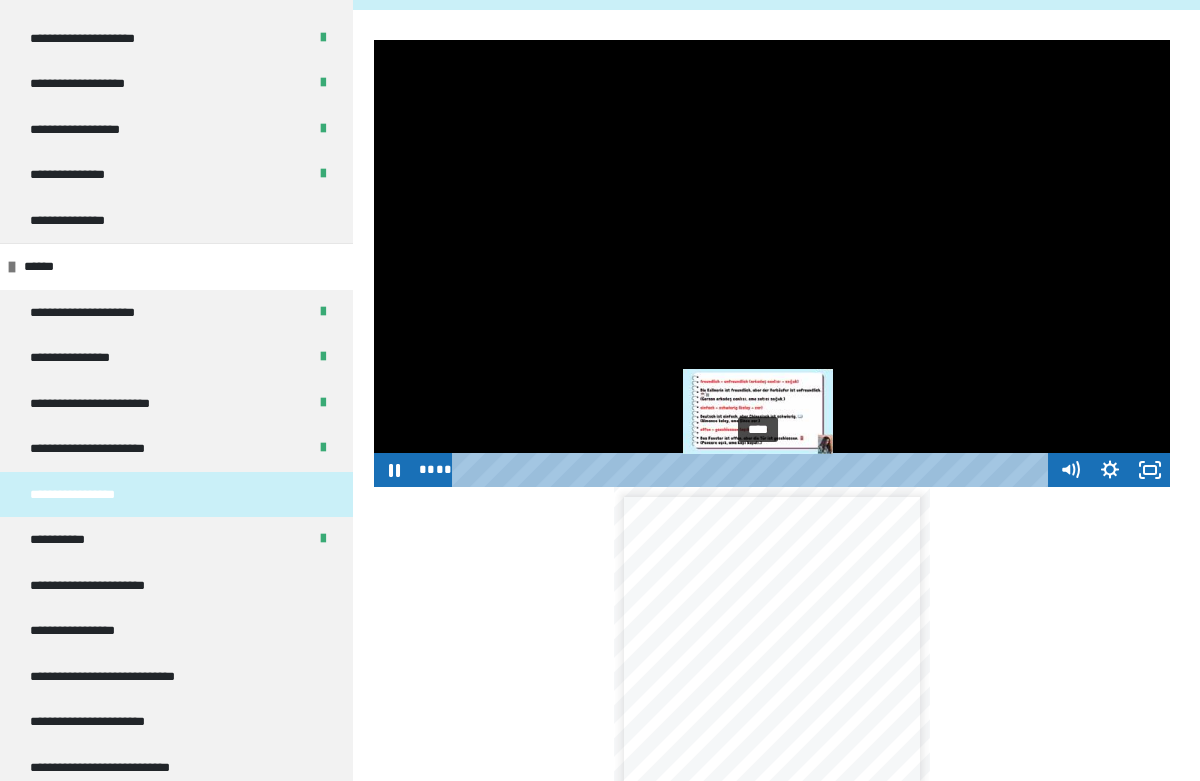 click on "****" at bounding box center (753, 470) 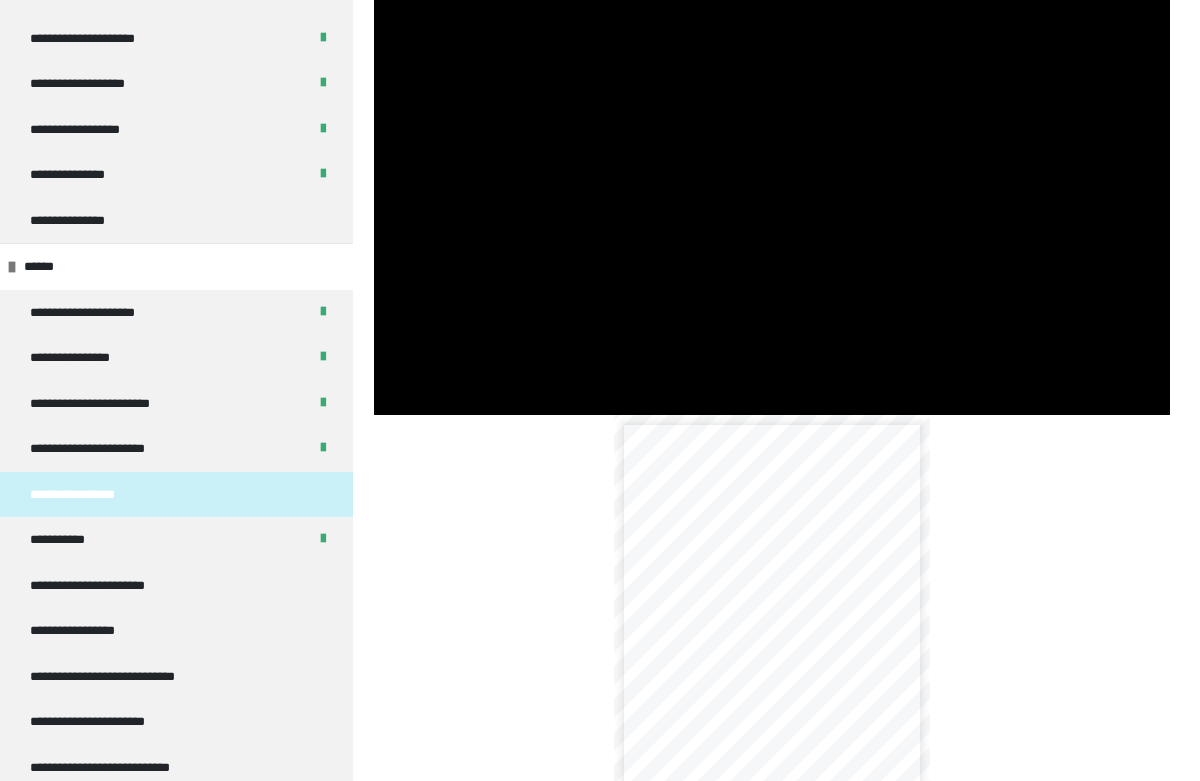 scroll, scrollTop: 356, scrollLeft: 0, axis: vertical 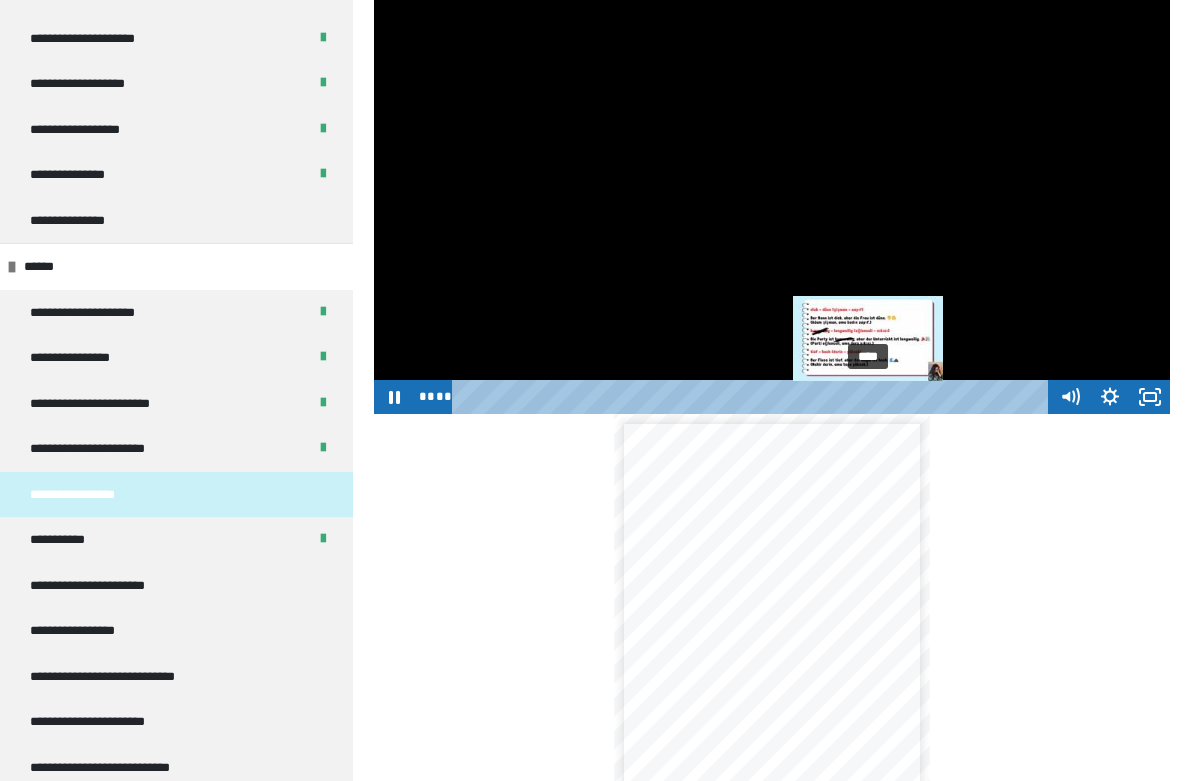 click on "****" at bounding box center (753, 397) 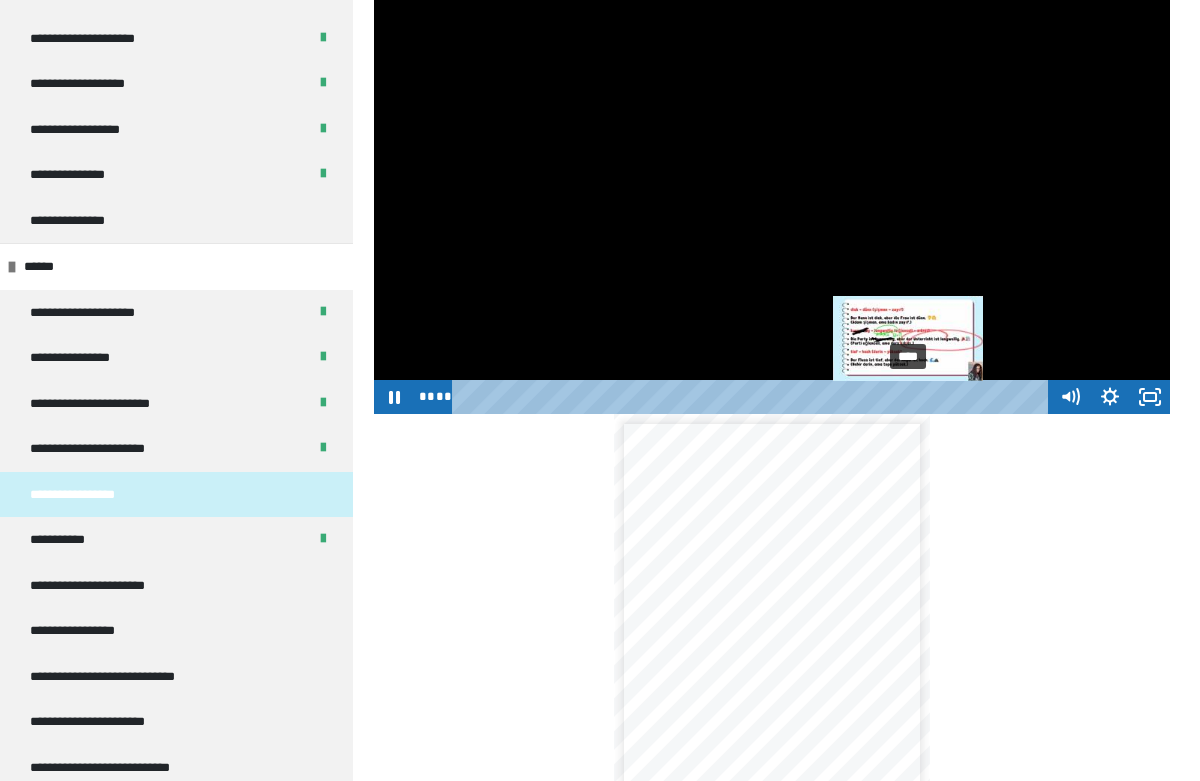click on "****" at bounding box center (753, 397) 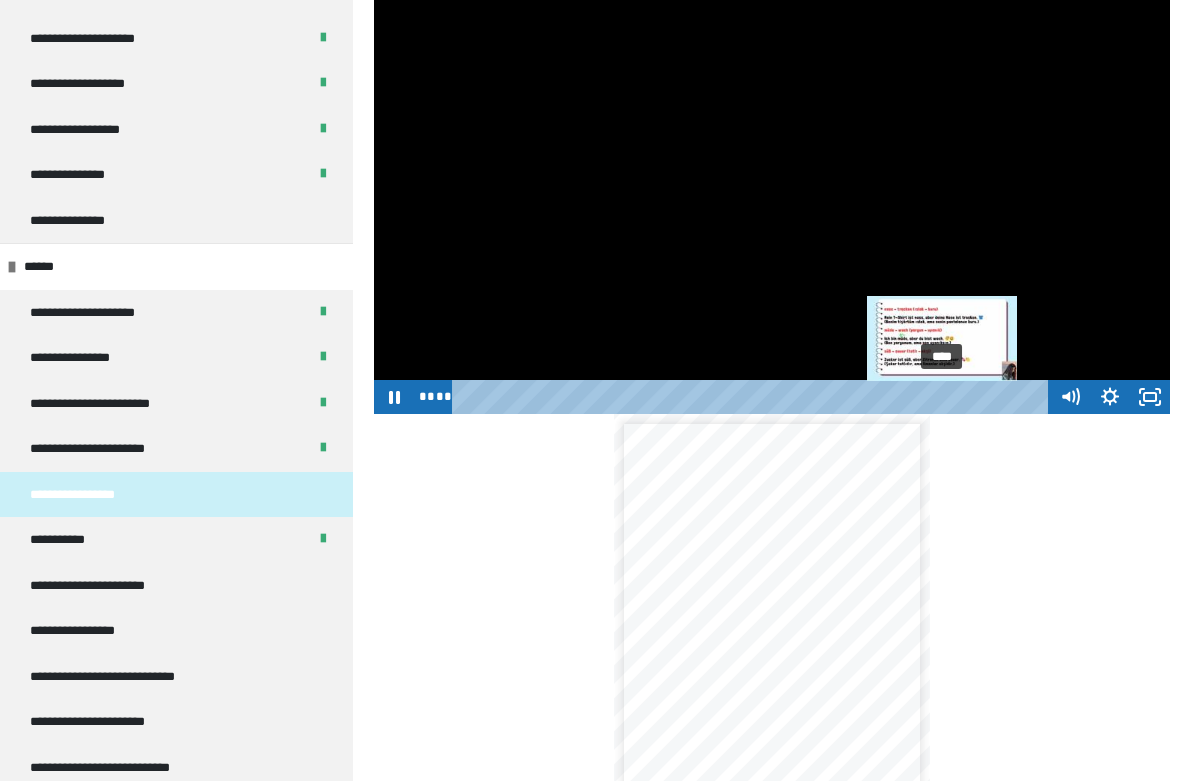click on "****" at bounding box center (753, 397) 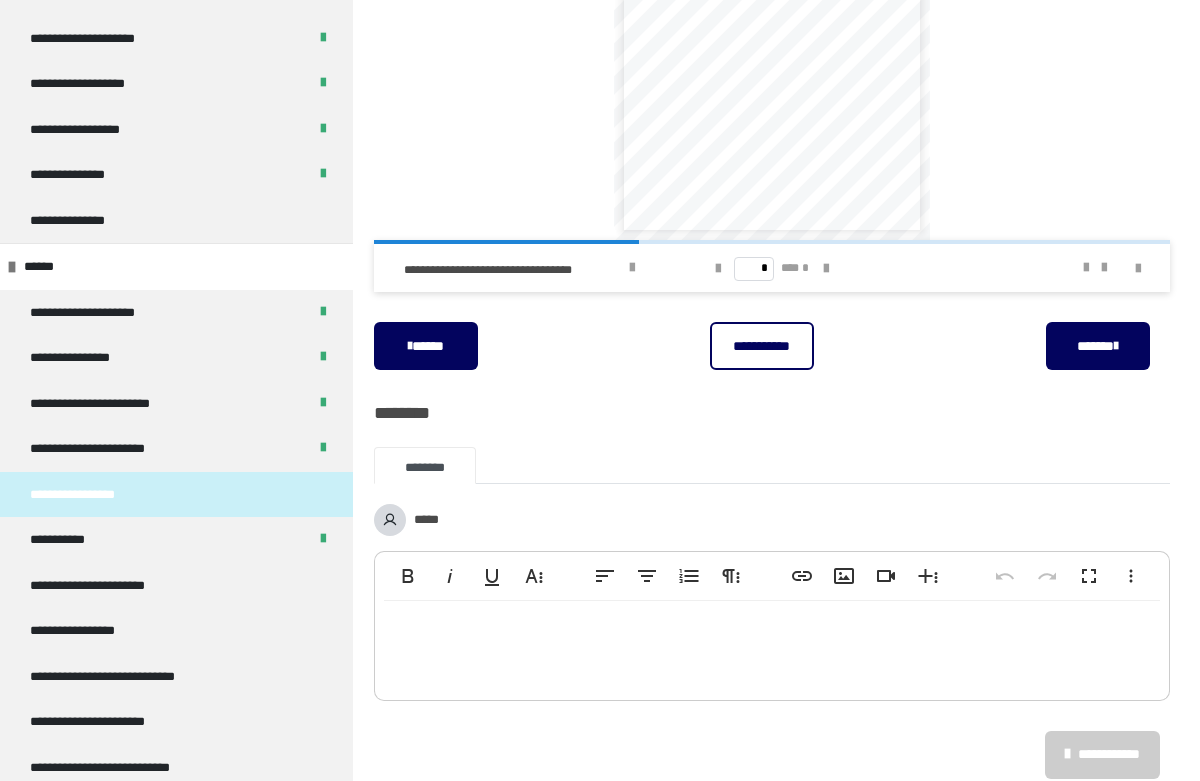 scroll, scrollTop: 977, scrollLeft: 0, axis: vertical 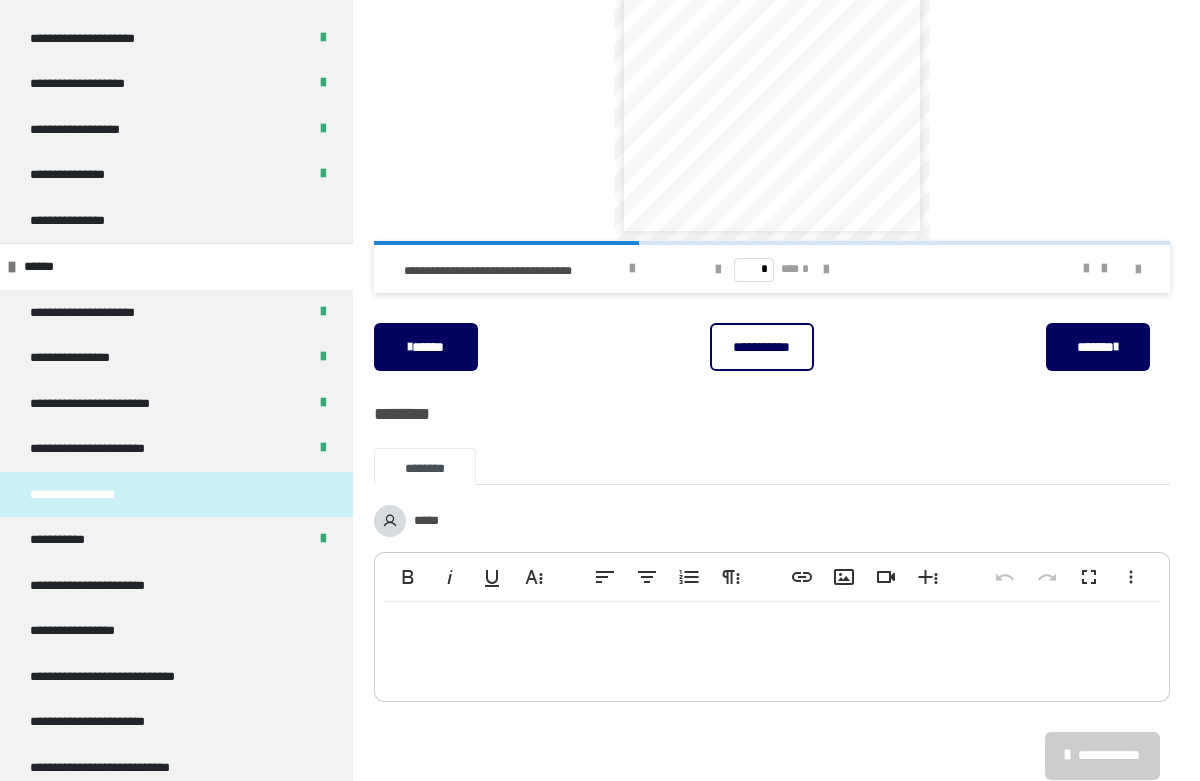 click on "**********" at bounding box center (761, 347) 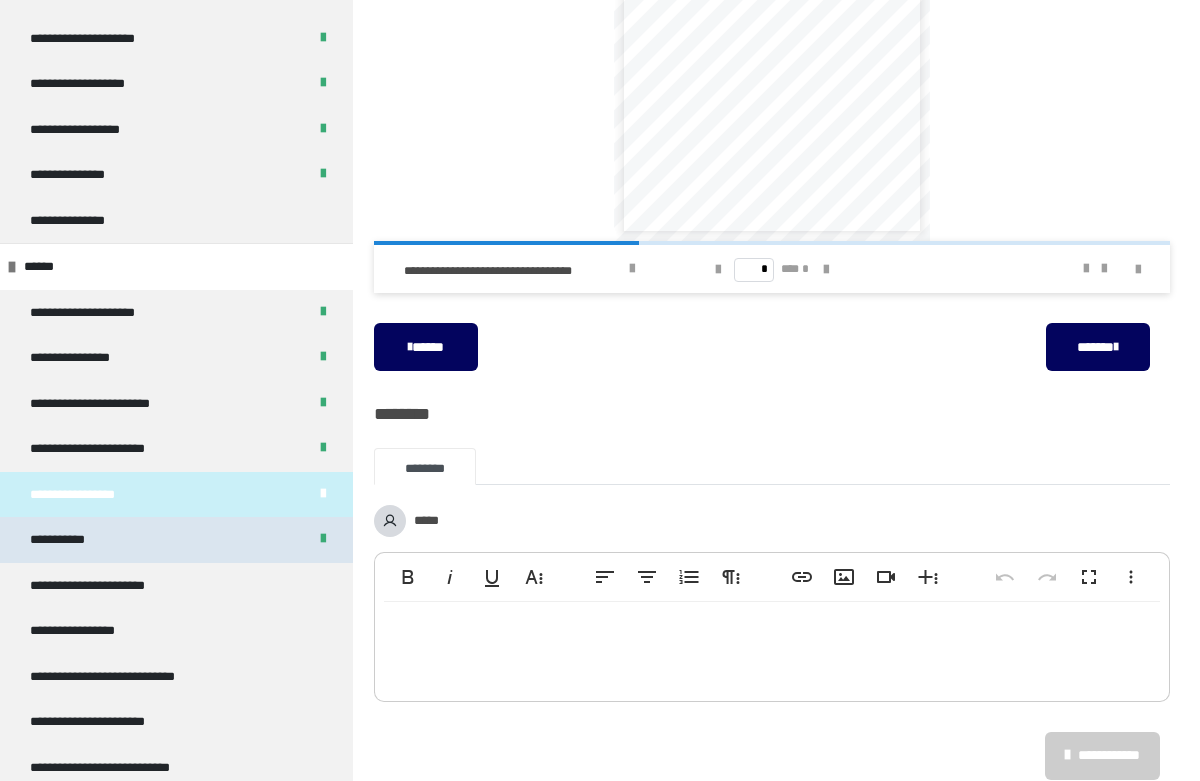 click on "**********" at bounding box center [176, 540] 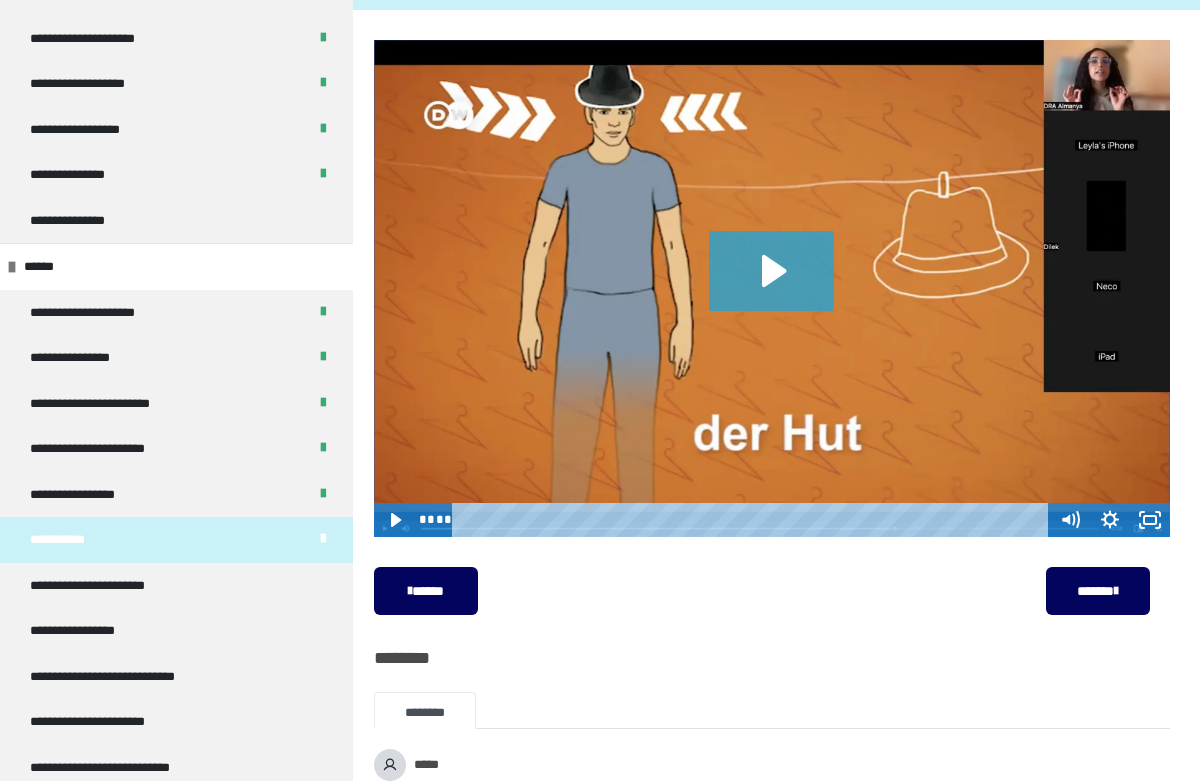 click 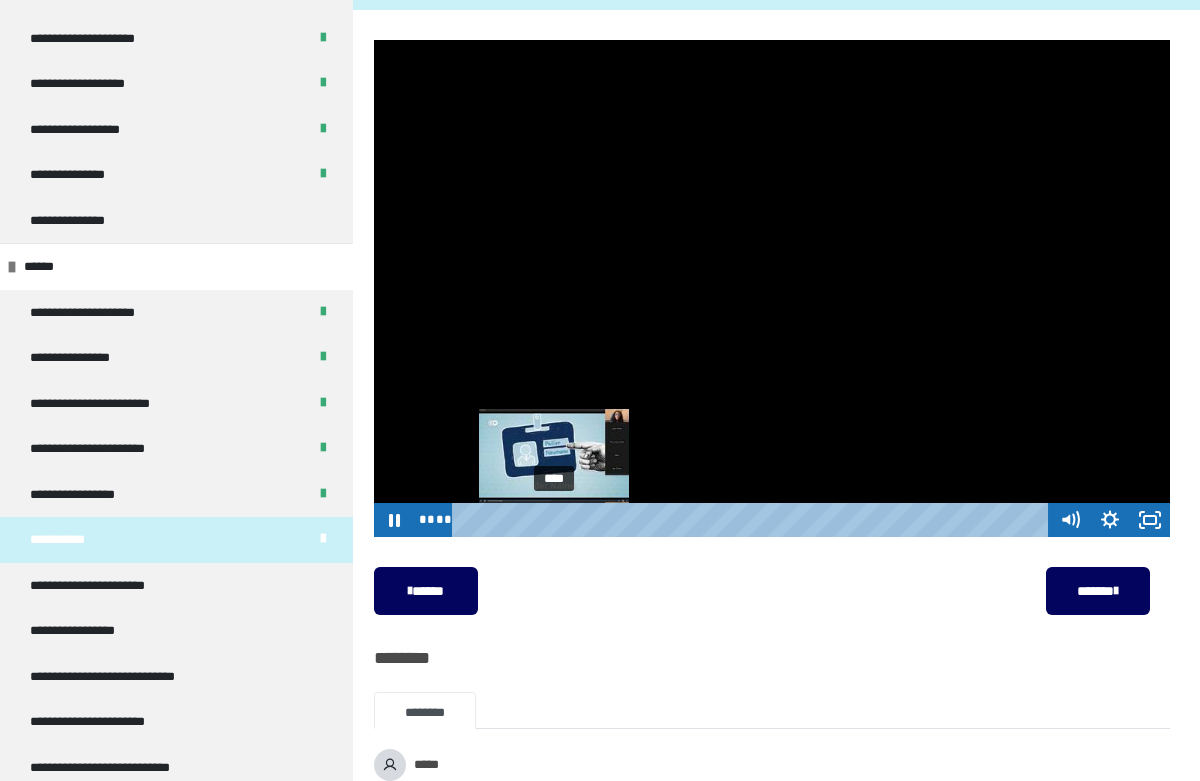 drag, startPoint x: 577, startPoint y: 520, endPoint x: 530, endPoint y: 516, distance: 47.169907 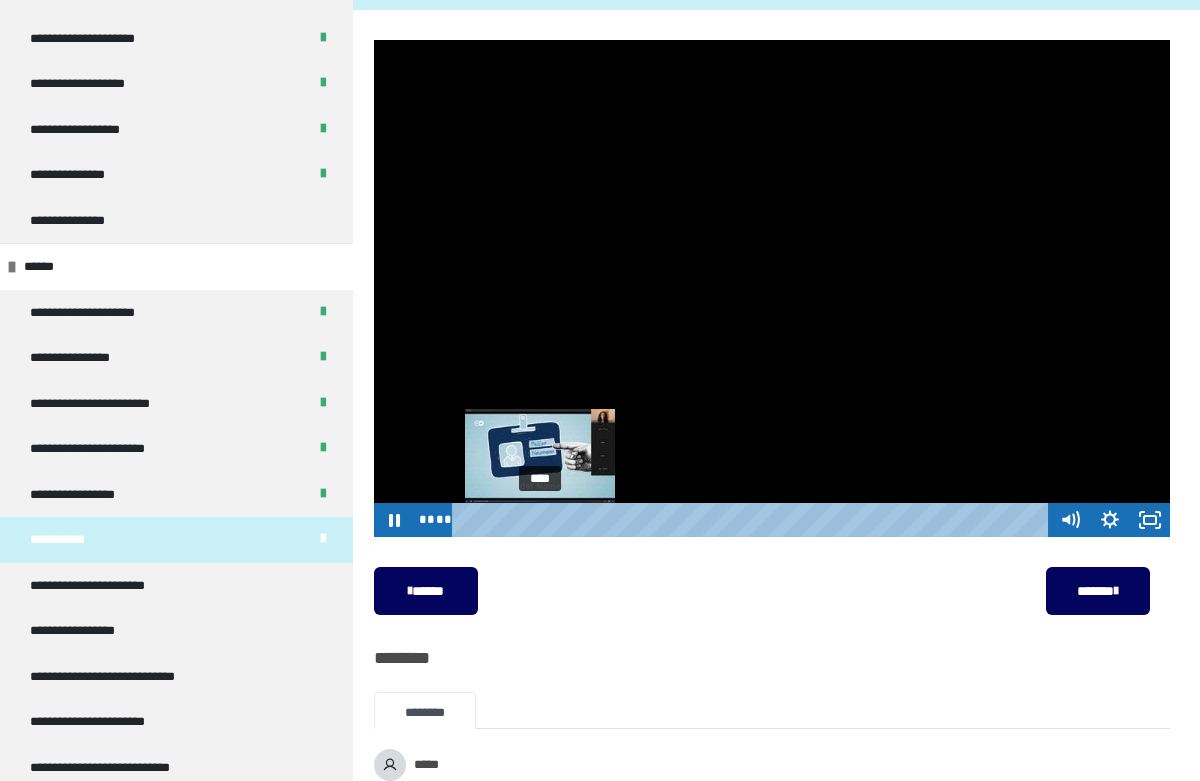 drag, startPoint x: 530, startPoint y: 516, endPoint x: 623, endPoint y: 522, distance: 93.193344 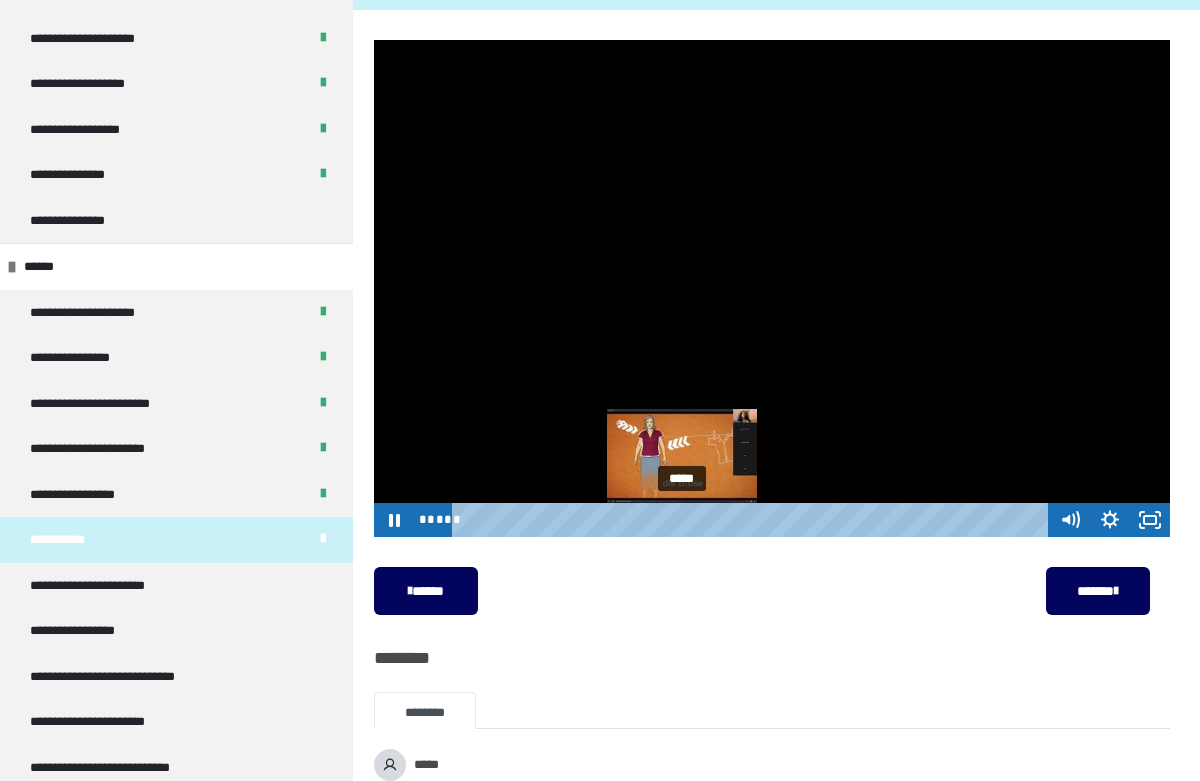 click on "*****" at bounding box center (753, 520) 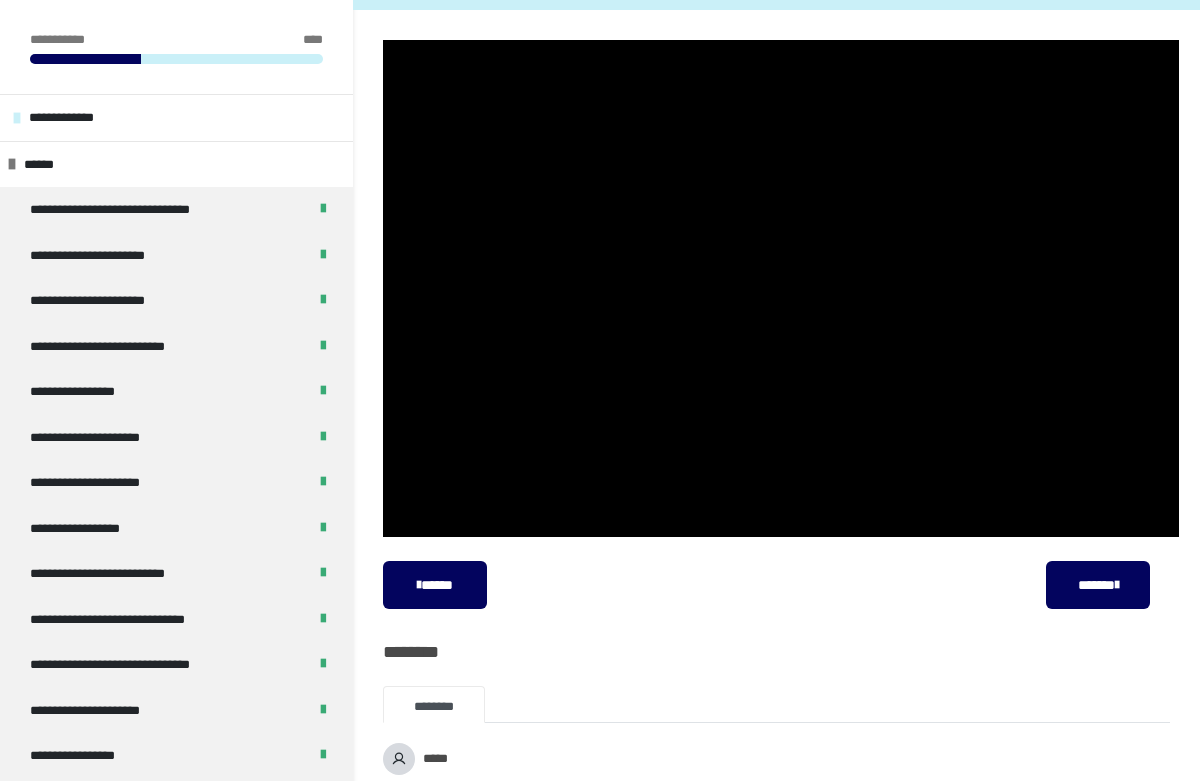 scroll, scrollTop: 33, scrollLeft: 0, axis: vertical 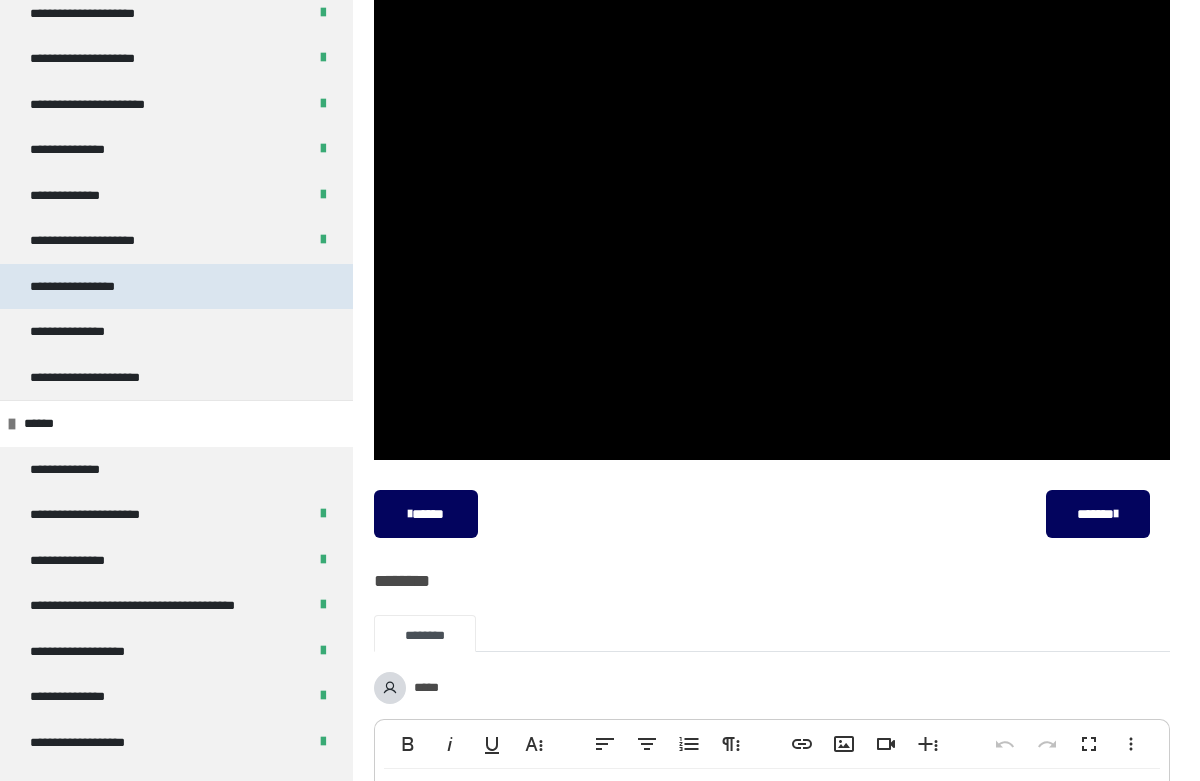 click on "**********" at bounding box center (176, 287) 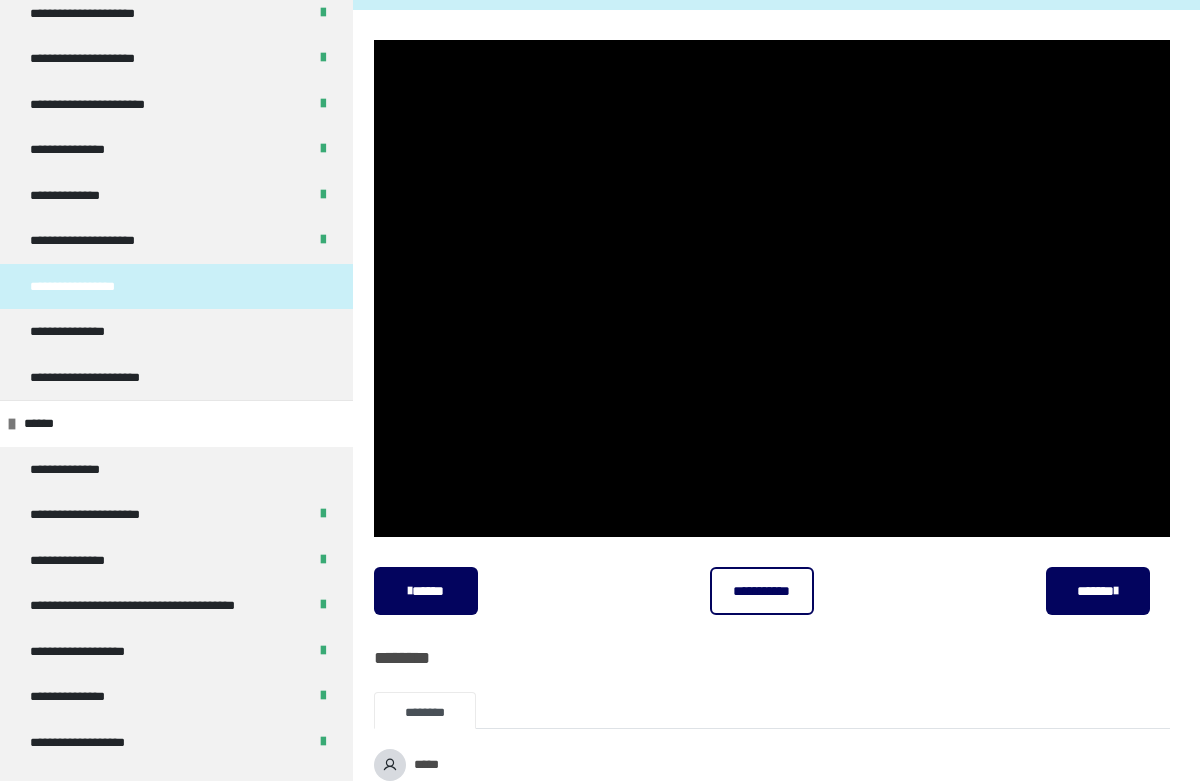 click on "**********" at bounding box center (176, 287) 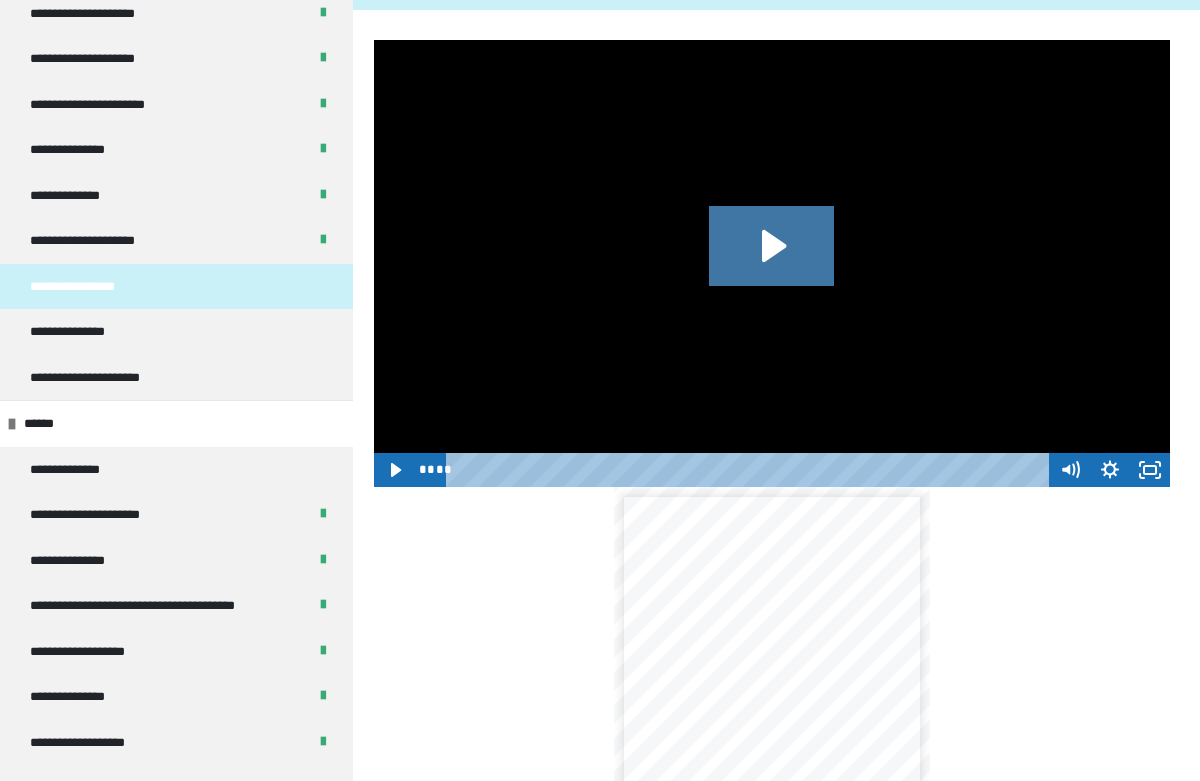 click 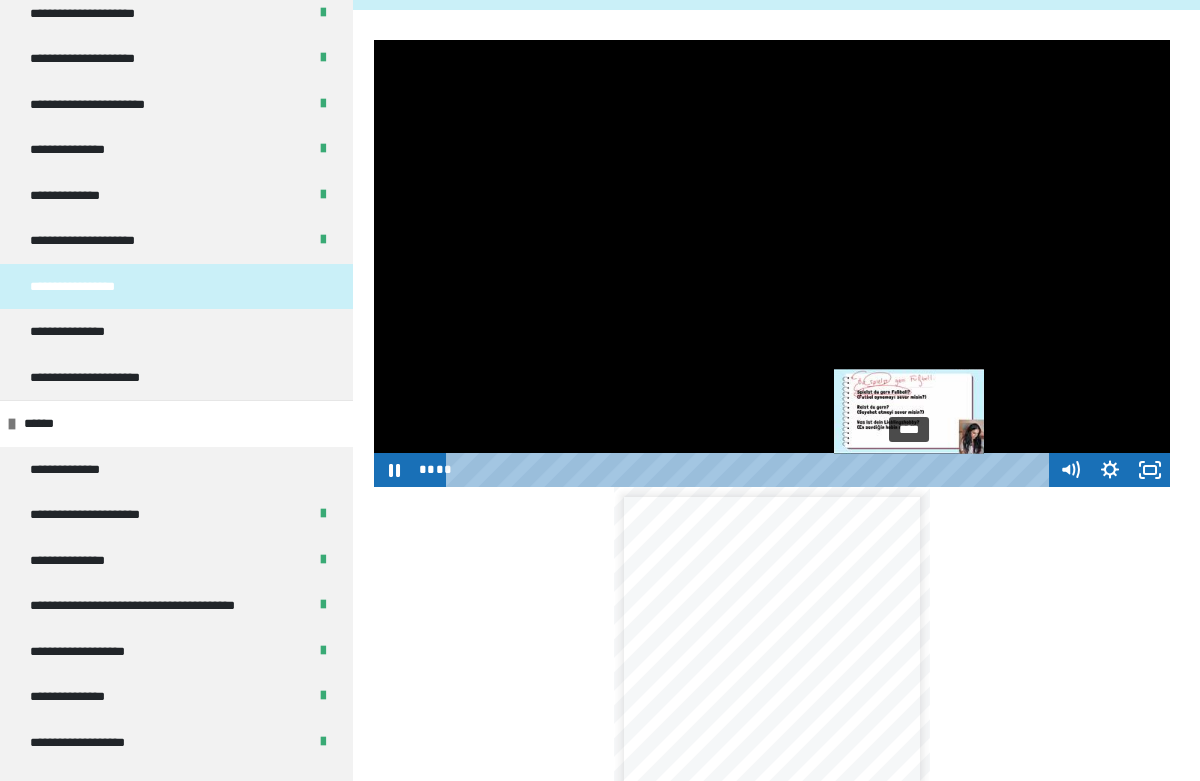 click on "****" at bounding box center [750, 470] 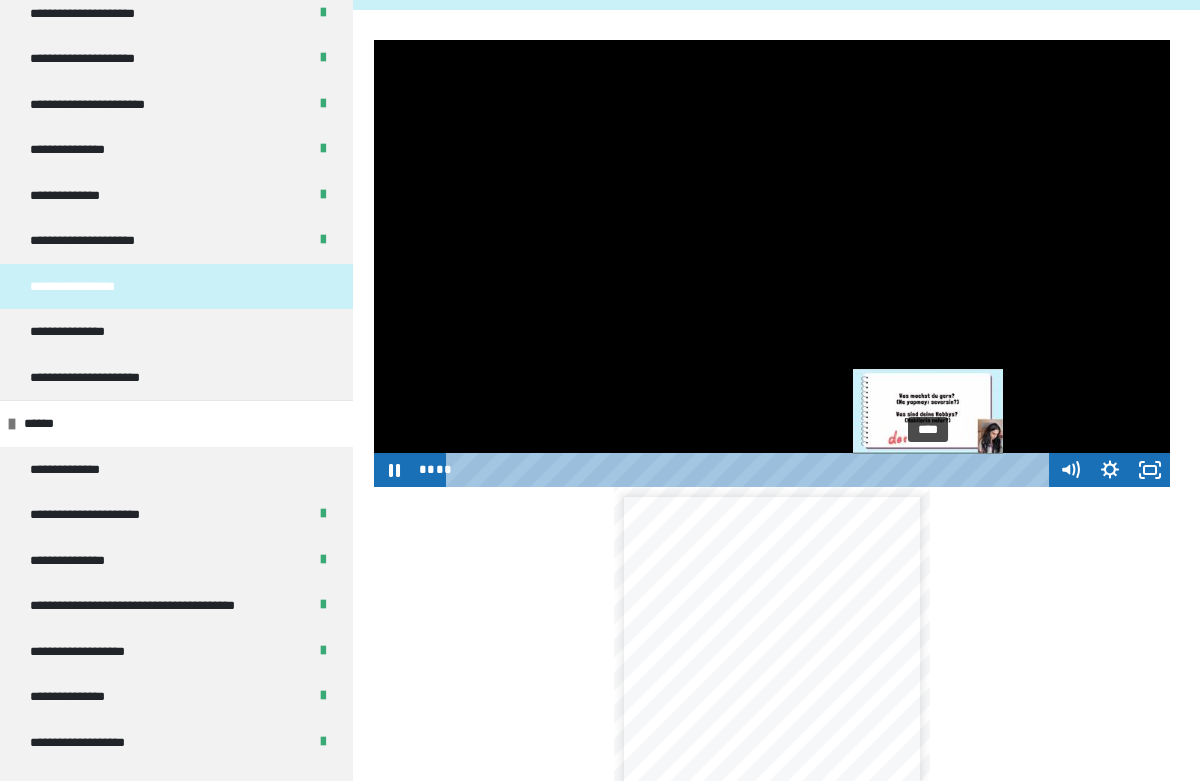 click on "****" at bounding box center [750, 470] 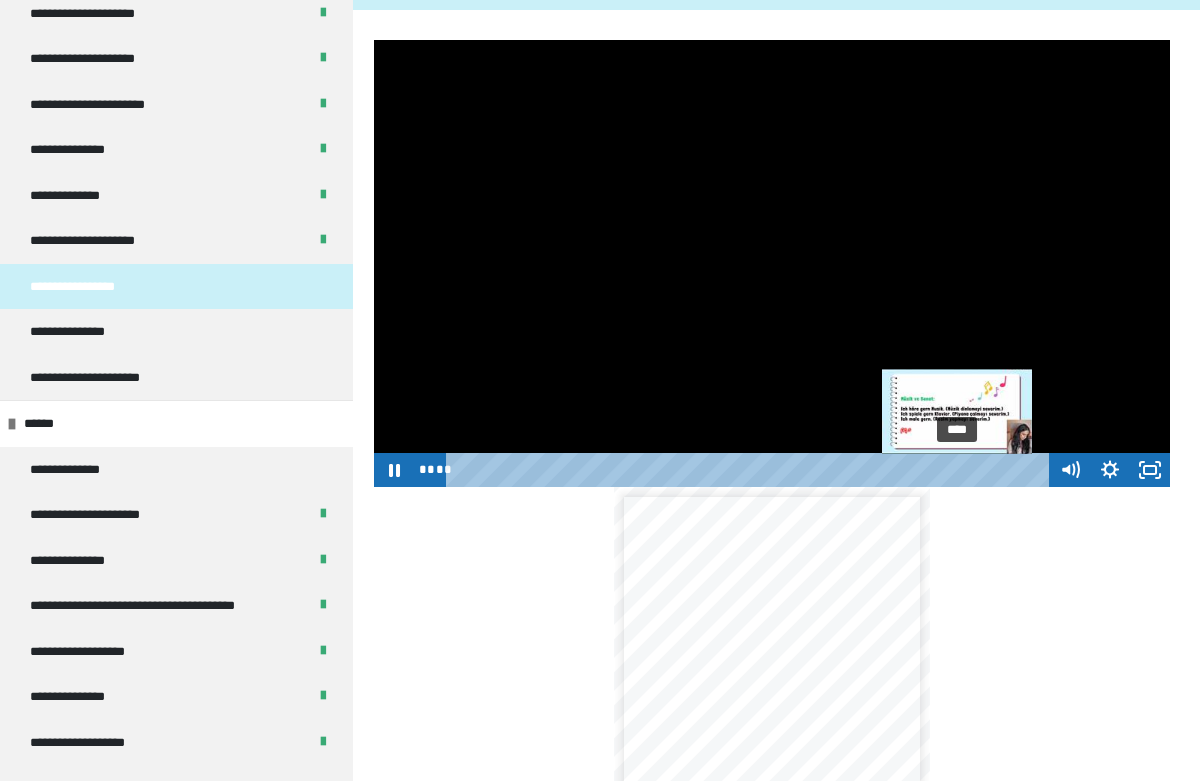 click on "****" at bounding box center (750, 470) 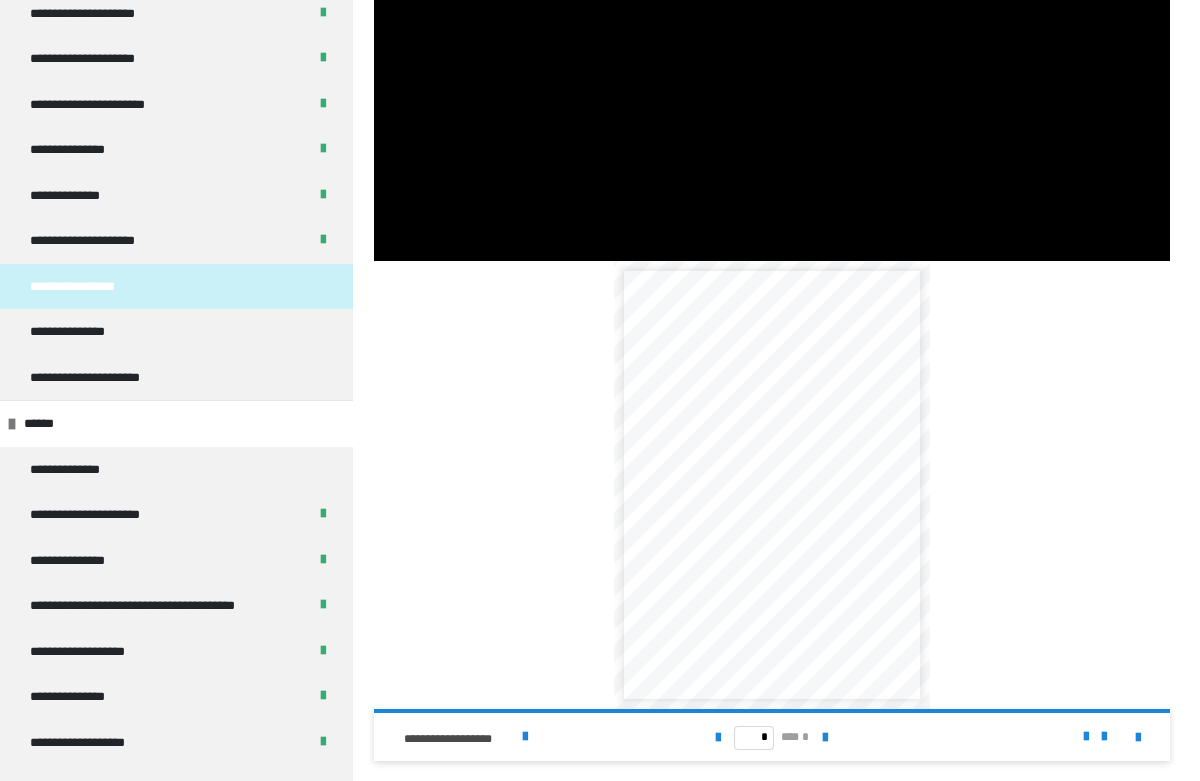 scroll, scrollTop: 512, scrollLeft: 0, axis: vertical 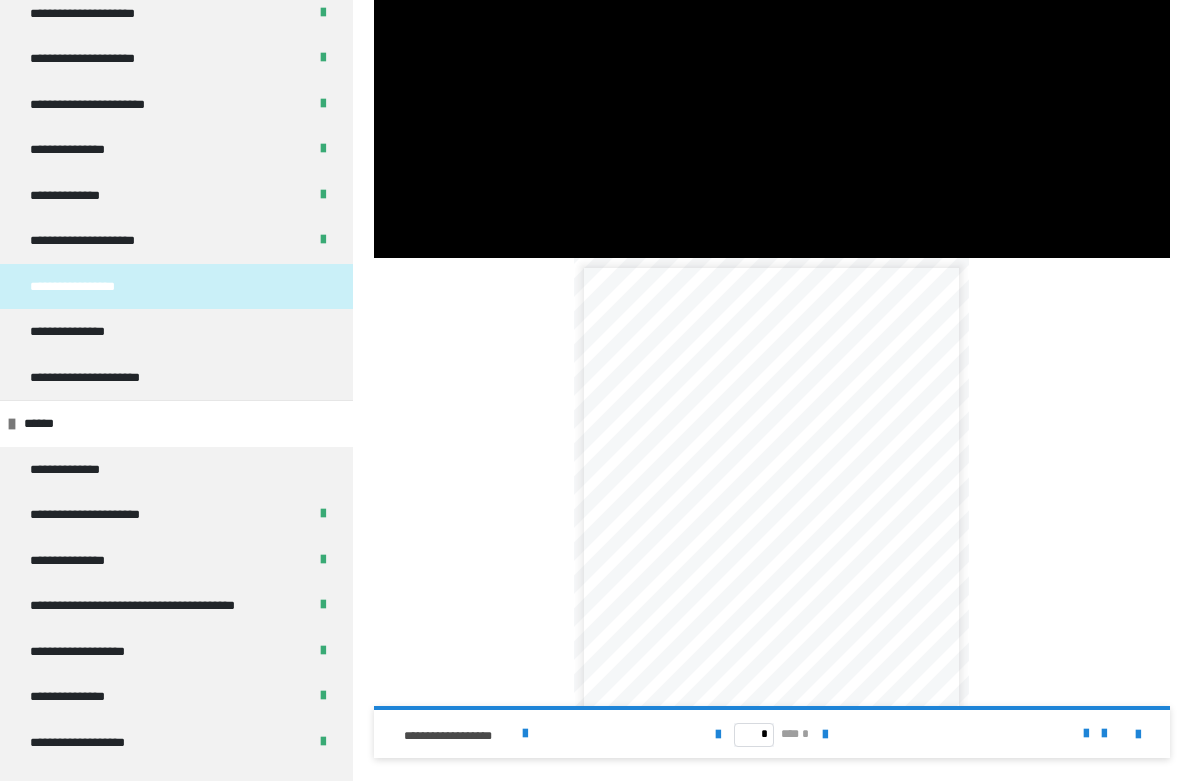 click on "**********" at bounding box center (844, 535) 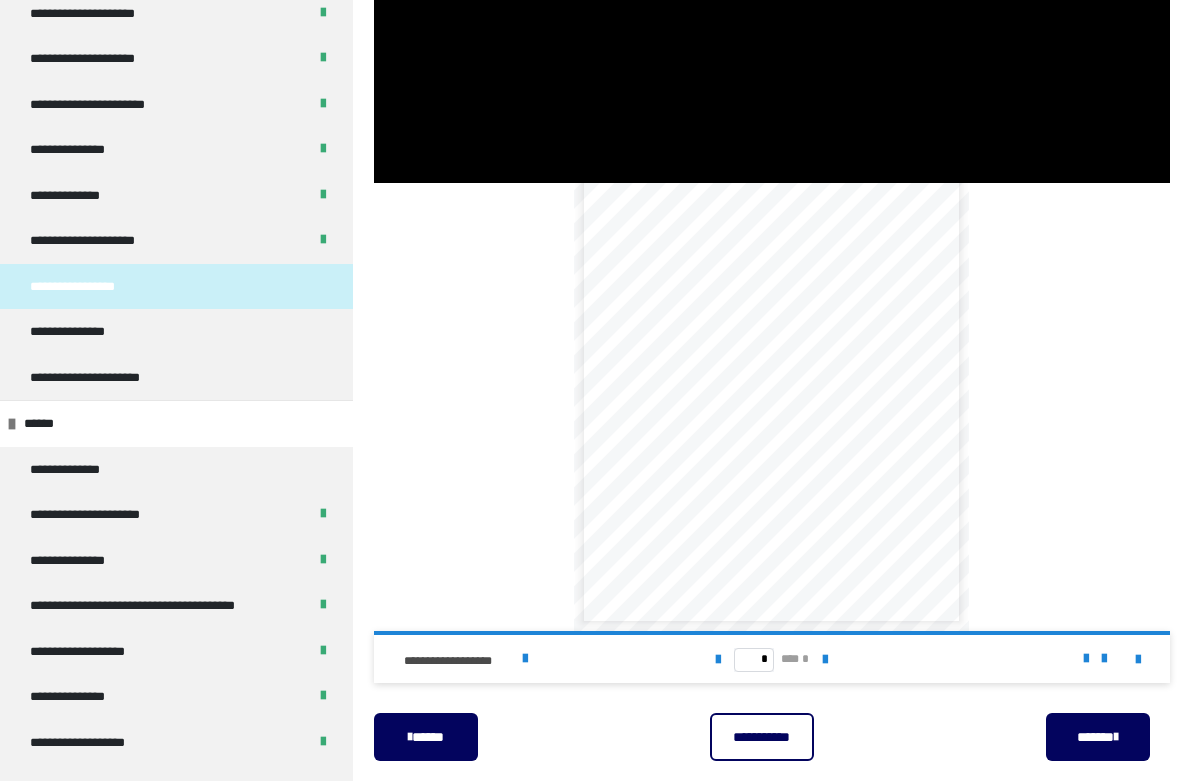 scroll, scrollTop: 590, scrollLeft: 0, axis: vertical 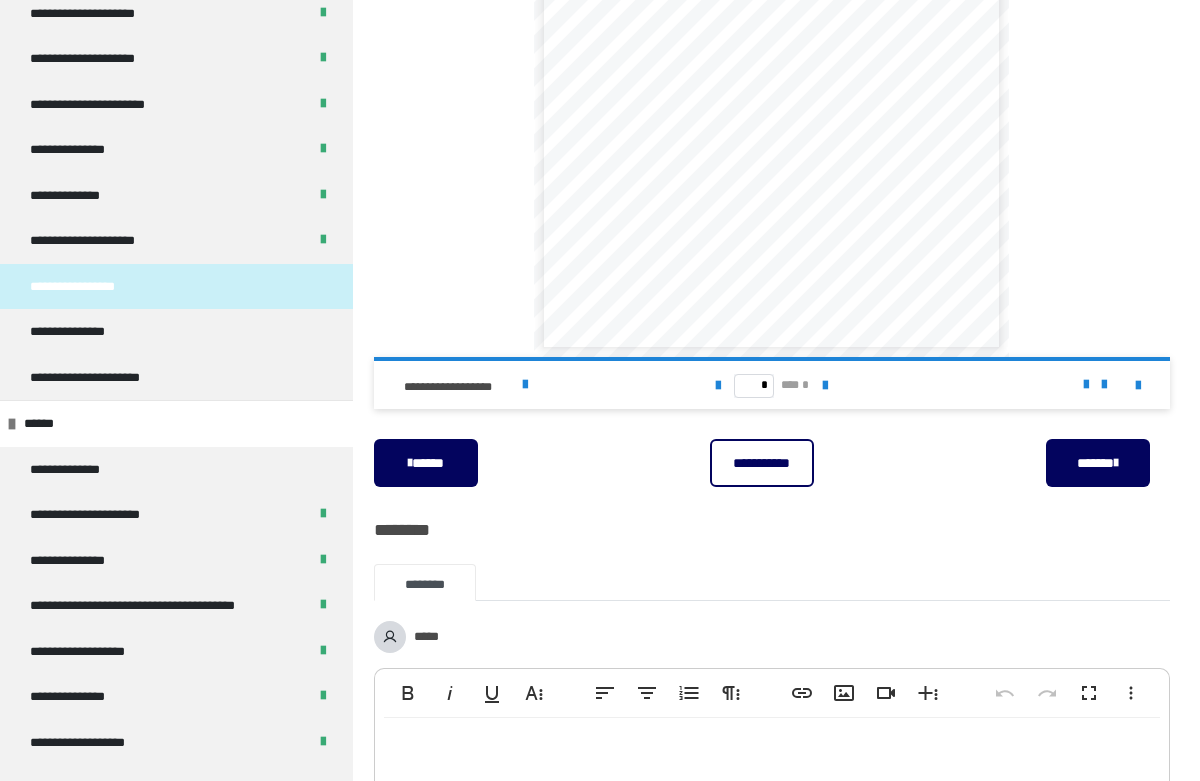 click on "**********" at bounding box center (761, 463) 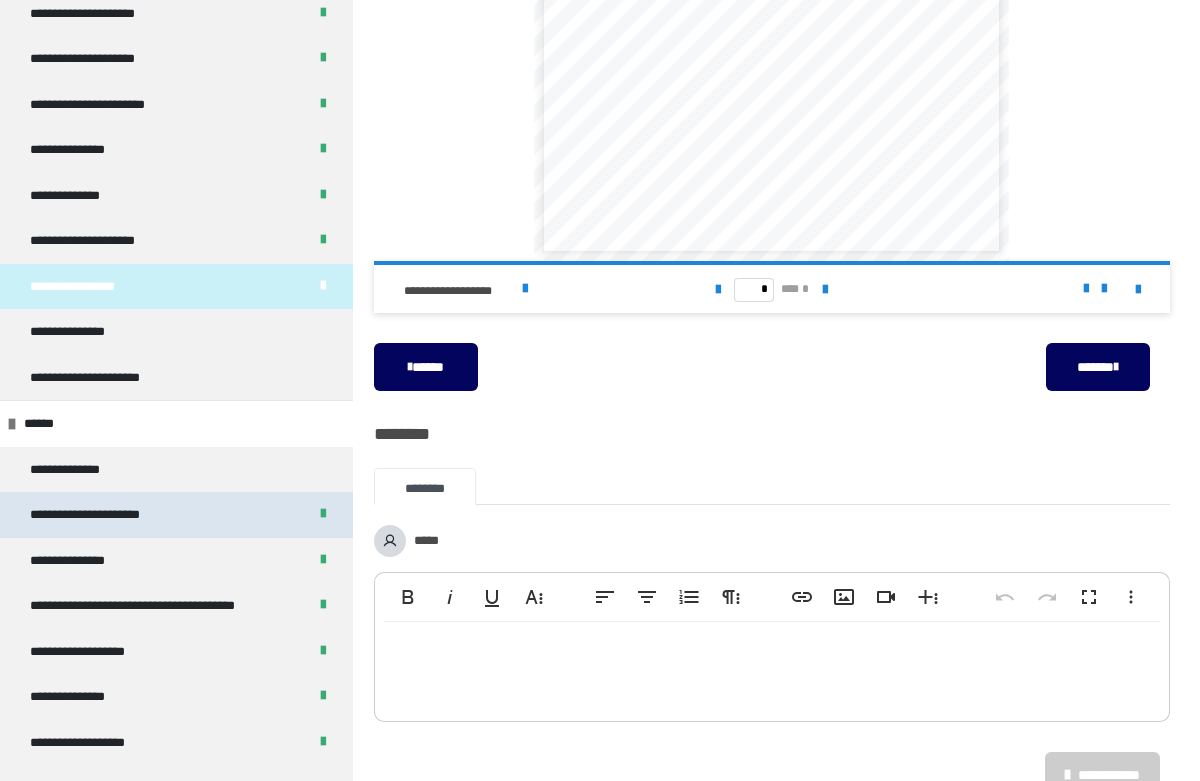 scroll, scrollTop: 959, scrollLeft: 0, axis: vertical 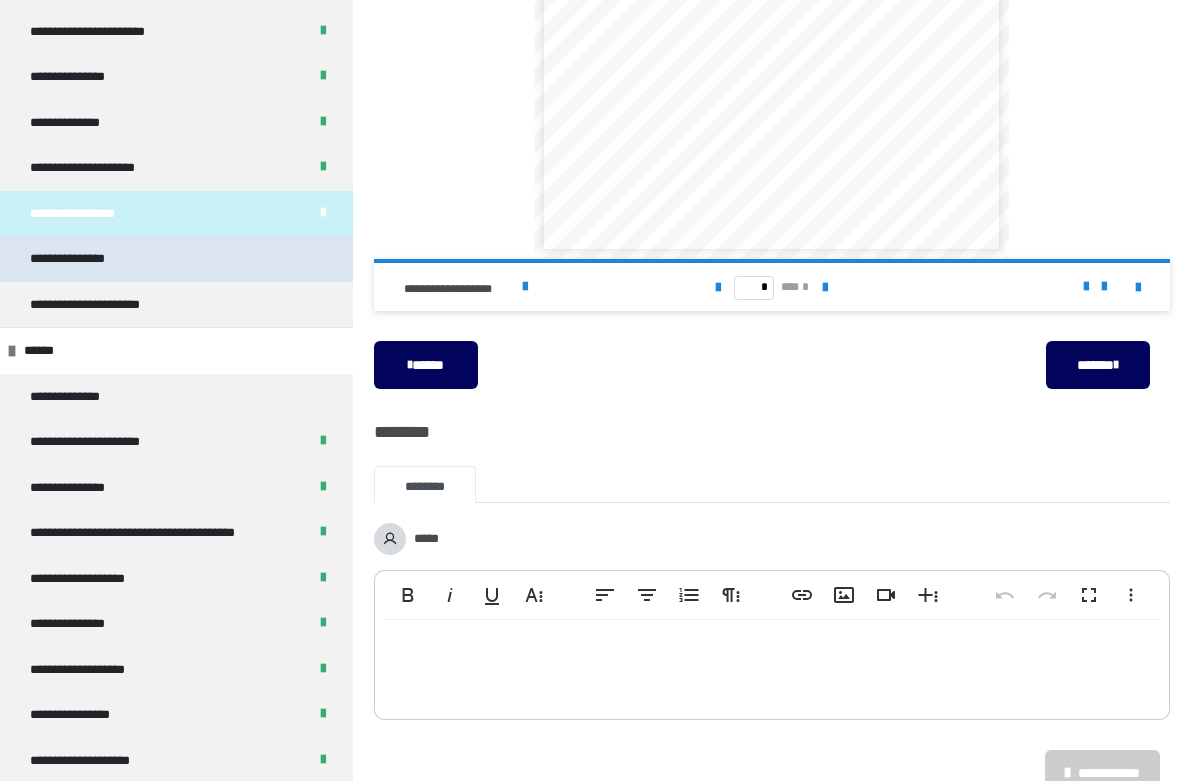 click on "**********" at bounding box center [176, 259] 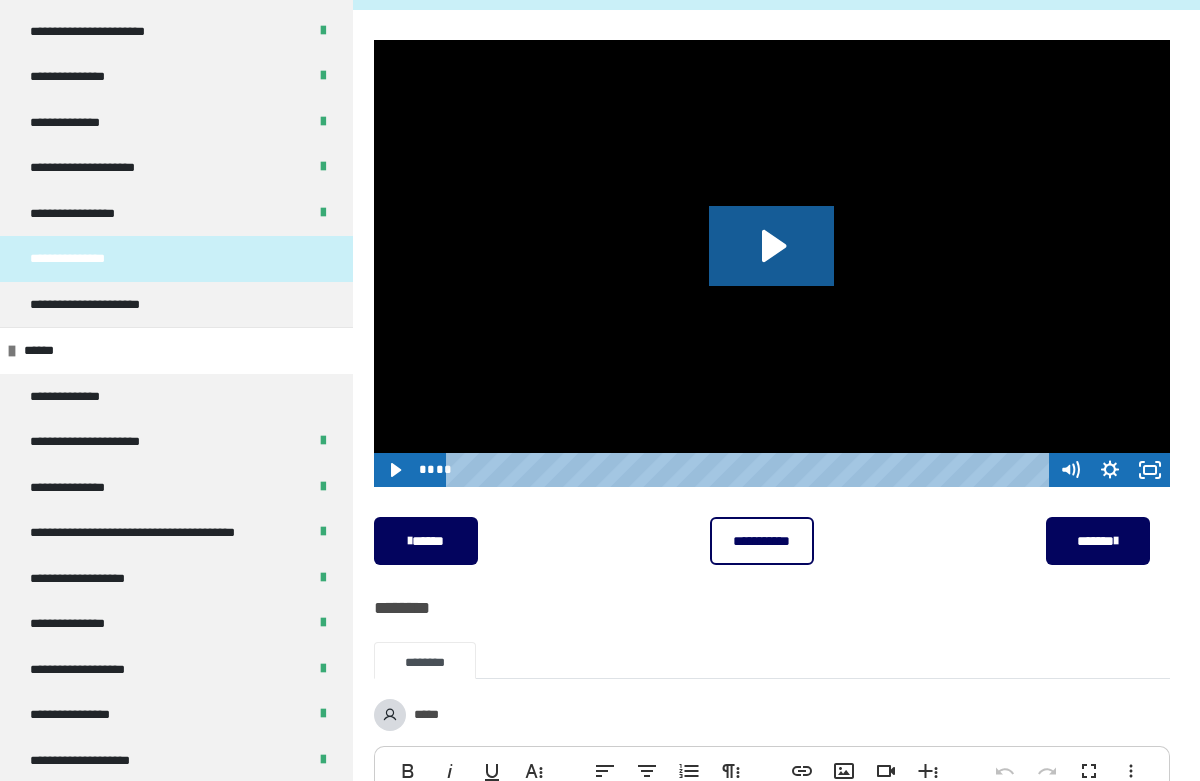 click at bounding box center [772, 264] 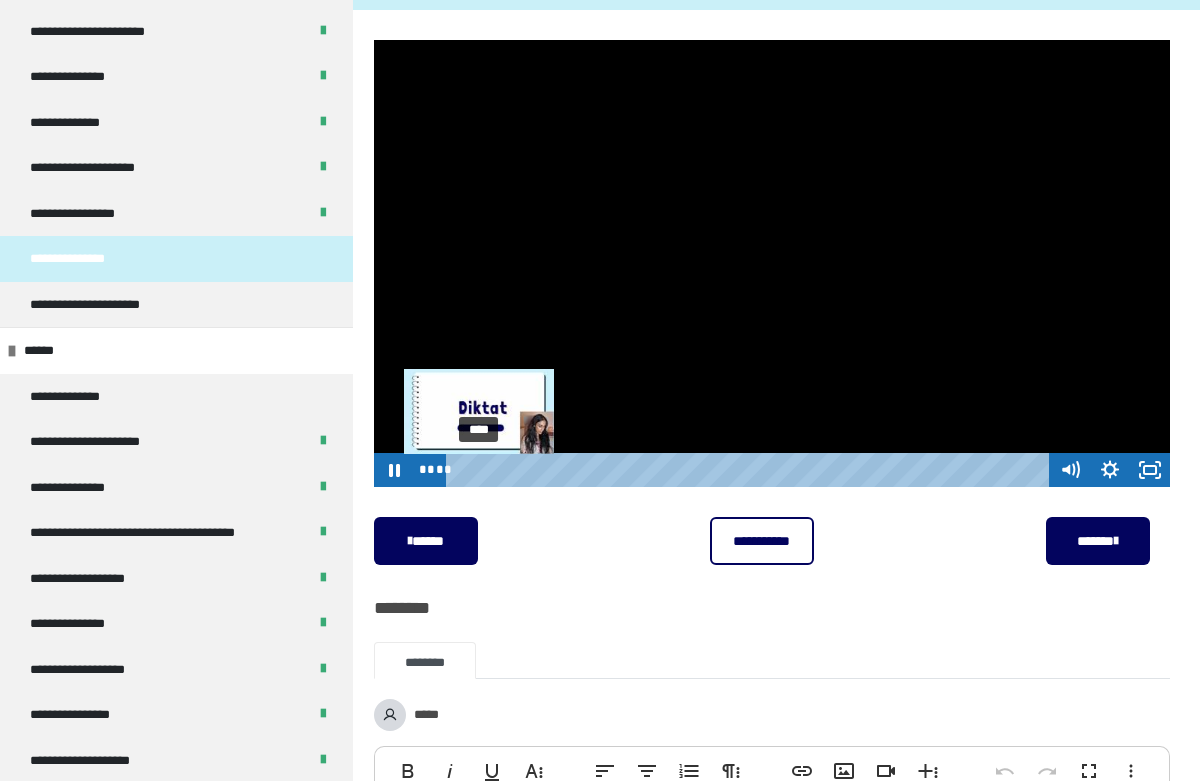 click on "****" at bounding box center [750, 470] 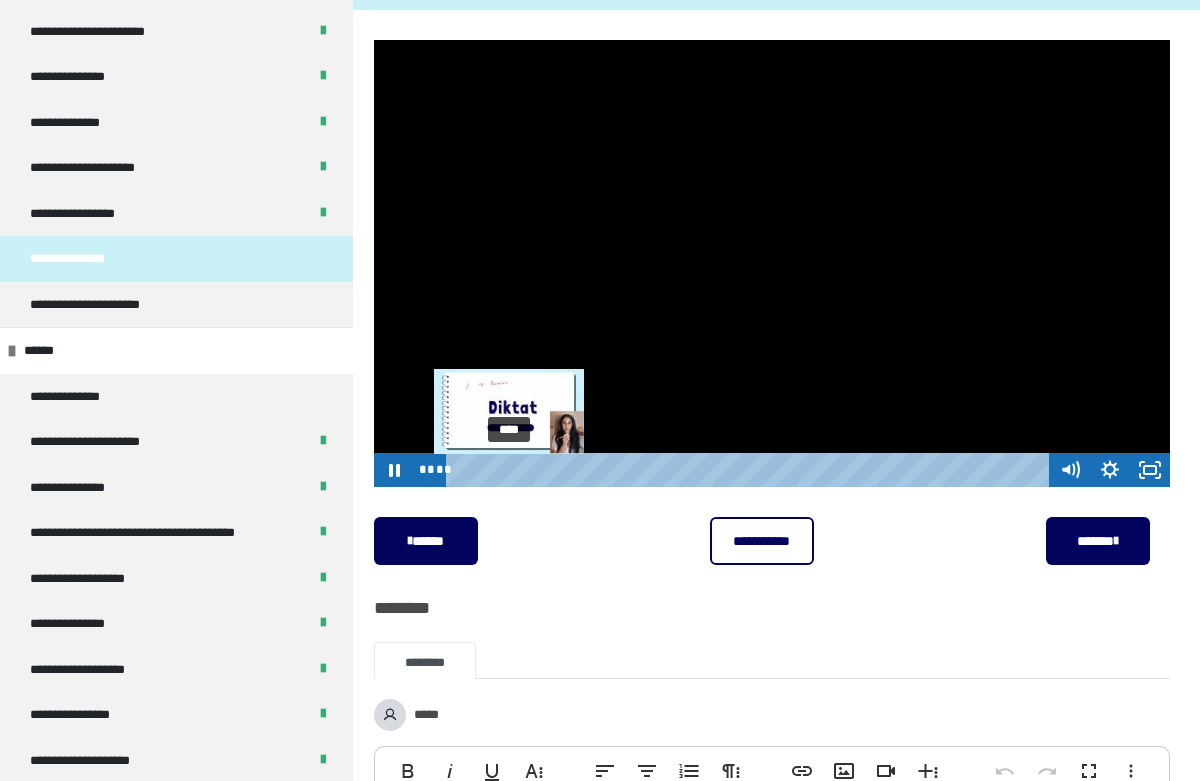 click on "****" at bounding box center [750, 470] 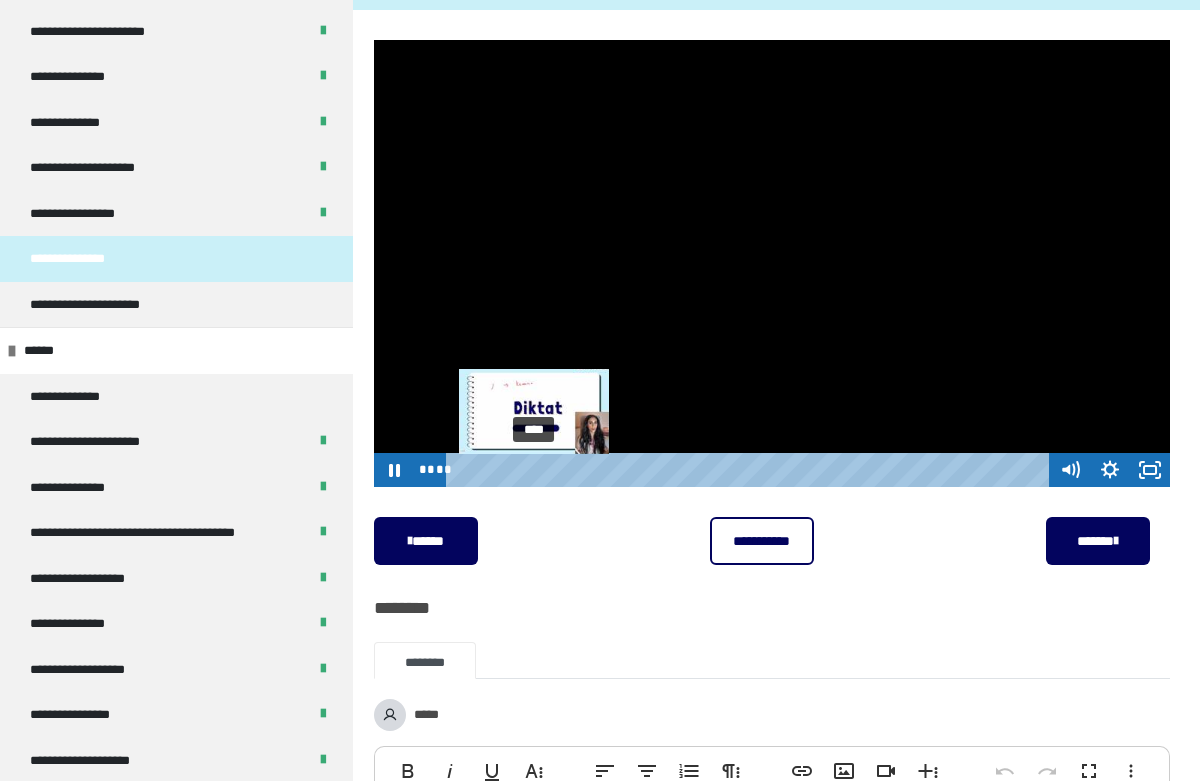 click on "****" at bounding box center [750, 470] 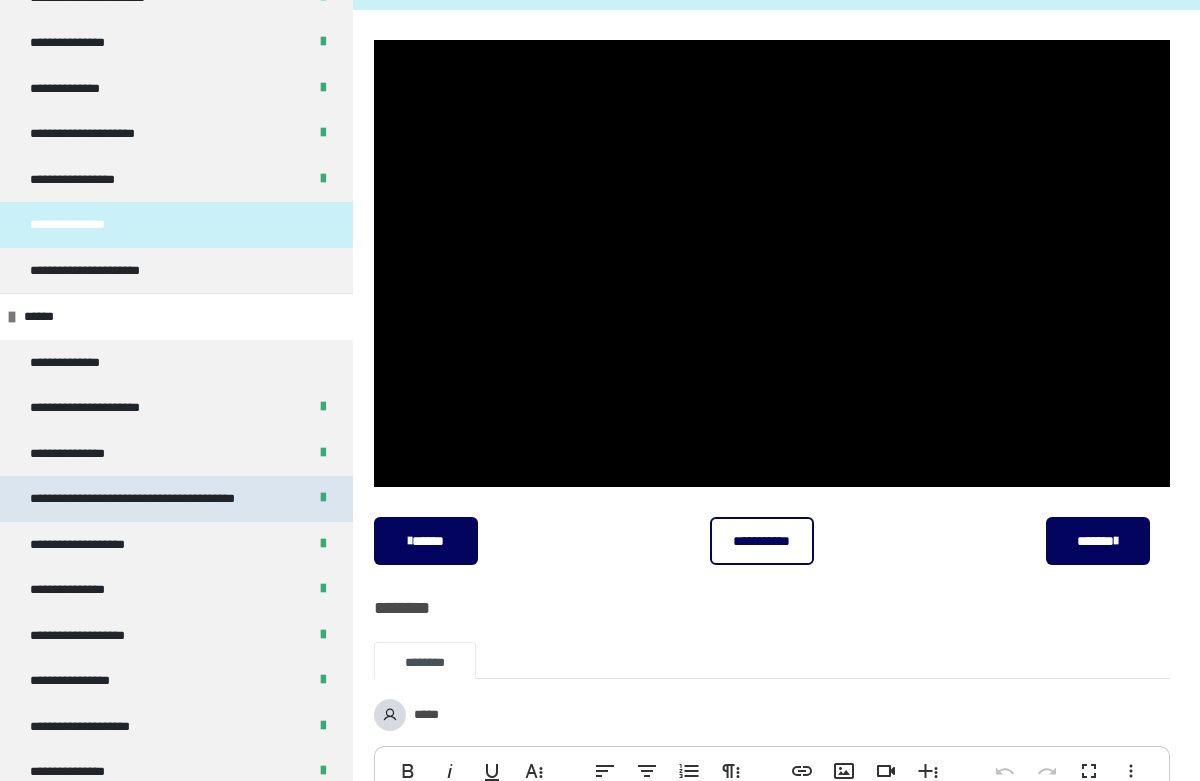scroll, scrollTop: 1224, scrollLeft: 0, axis: vertical 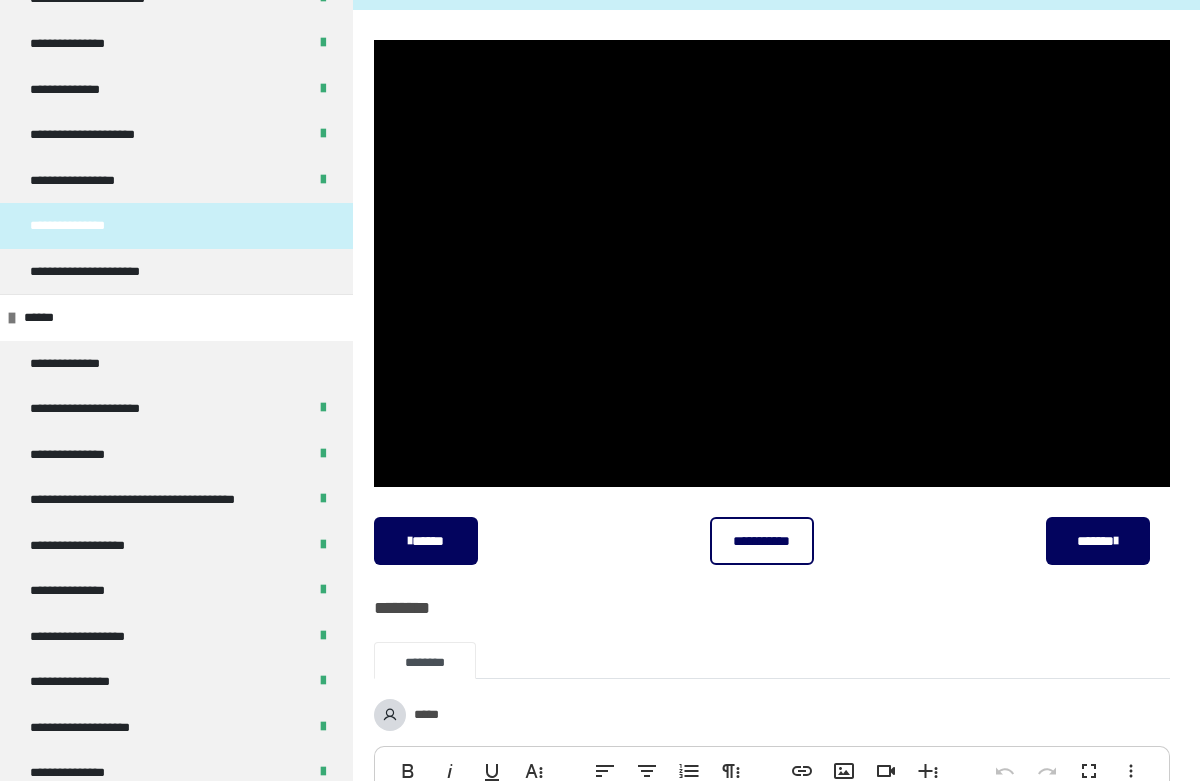 click on "**********" at bounding box center (762, 541) 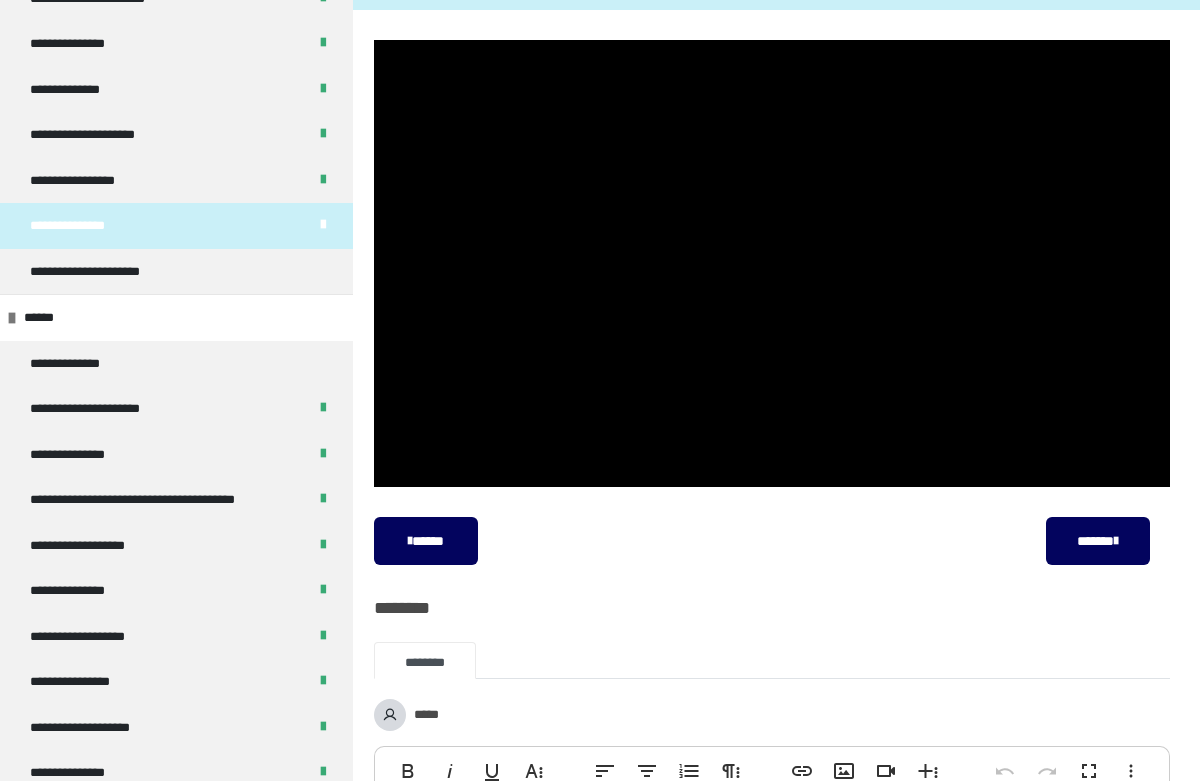 click on "**********" at bounding box center [772, 541] 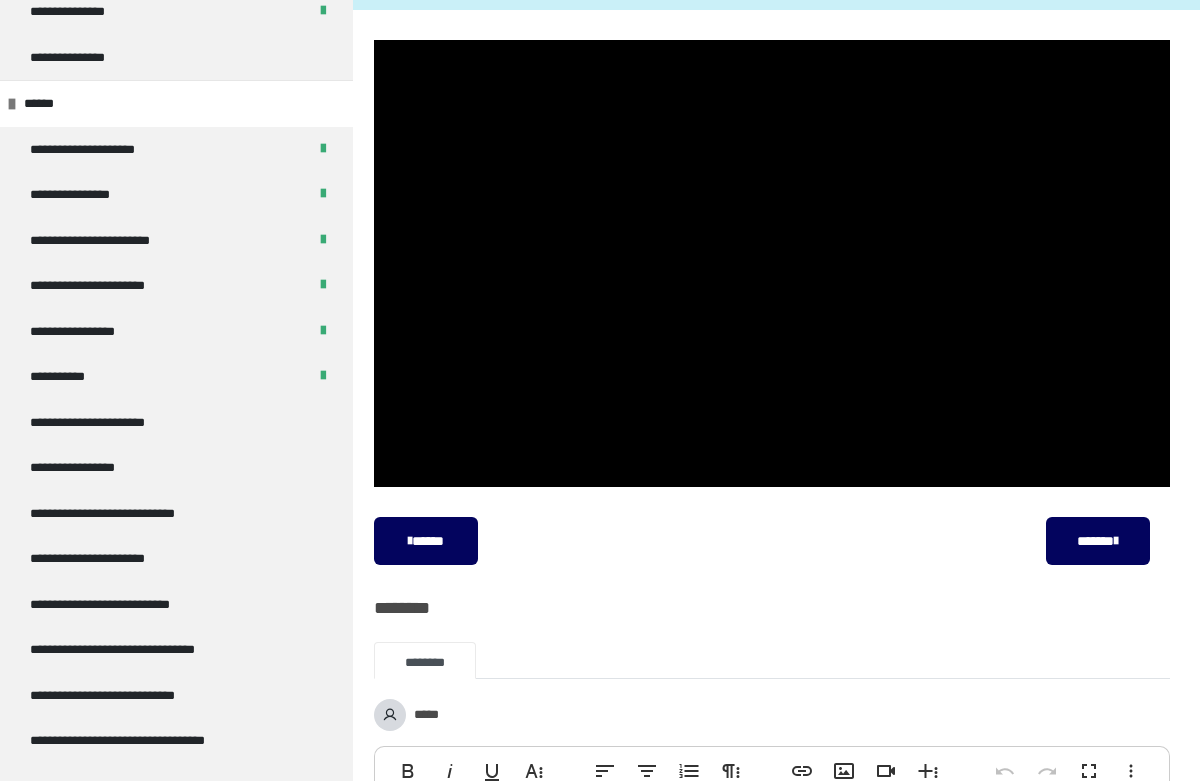 scroll, scrollTop: 2748, scrollLeft: 0, axis: vertical 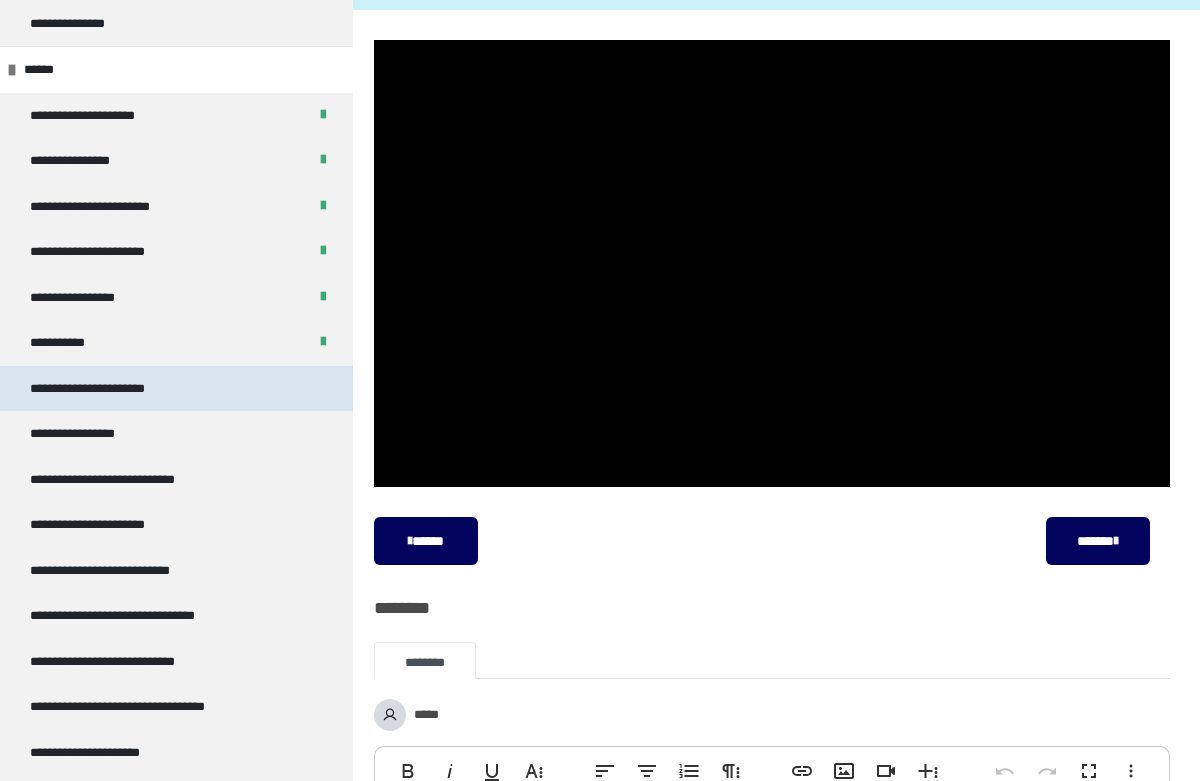 click on "**********" at bounding box center (176, 389) 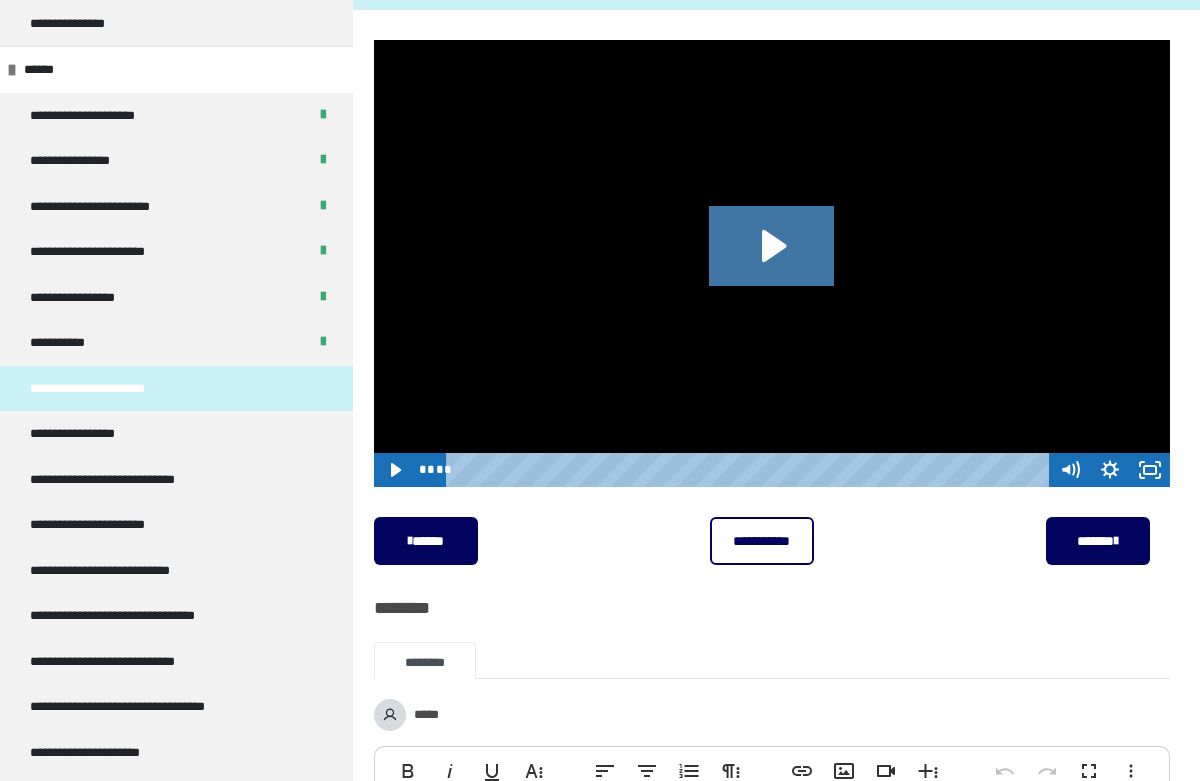 click 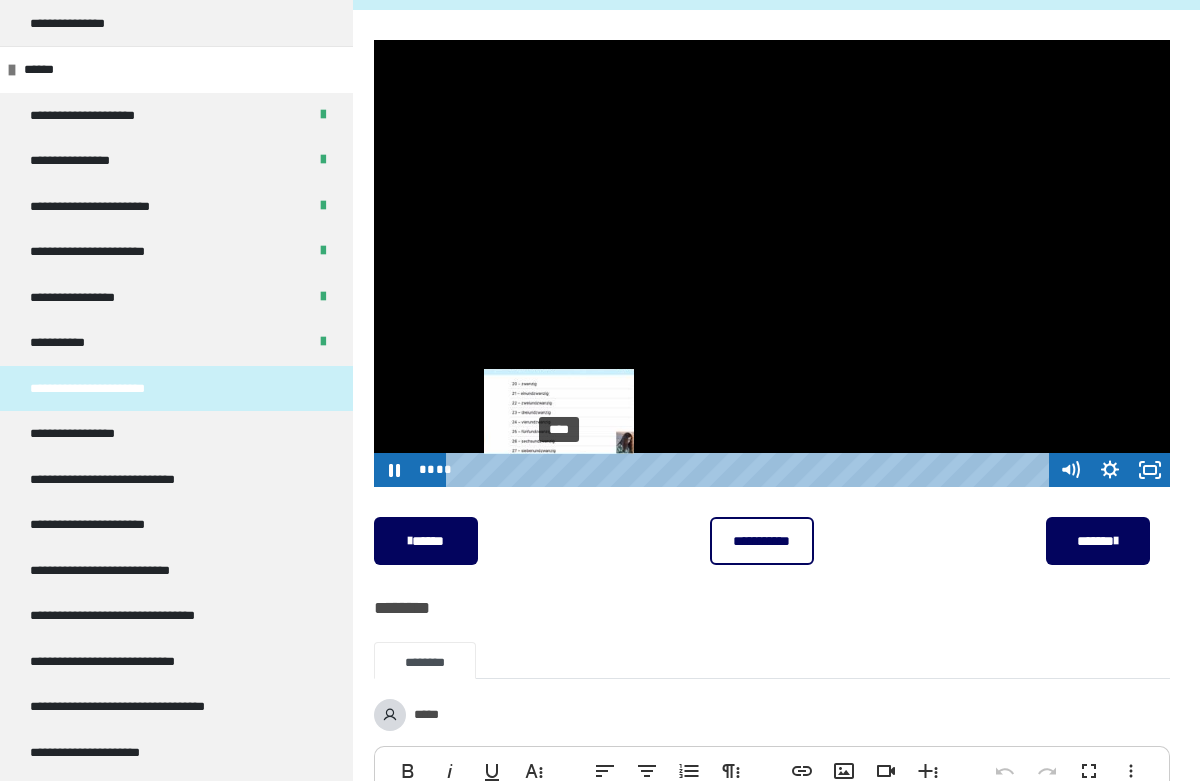 click on "****" at bounding box center [750, 470] 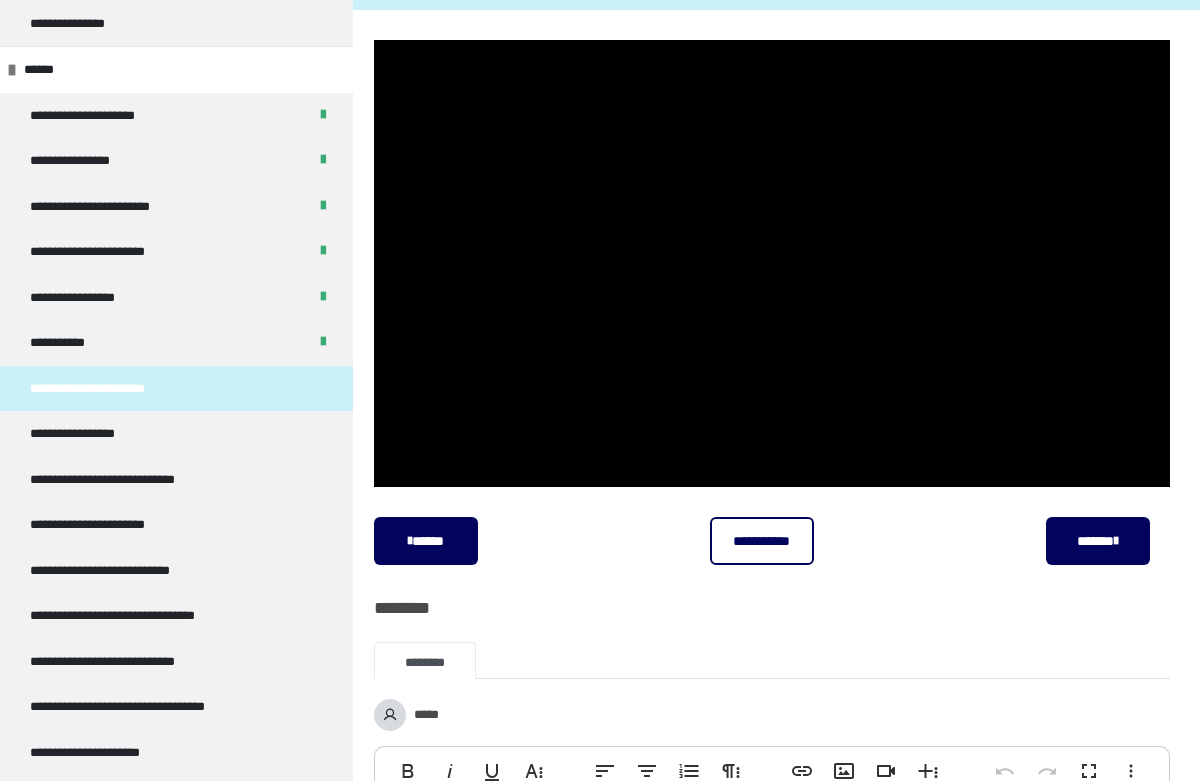 click on "**********" at bounding box center (761, 541) 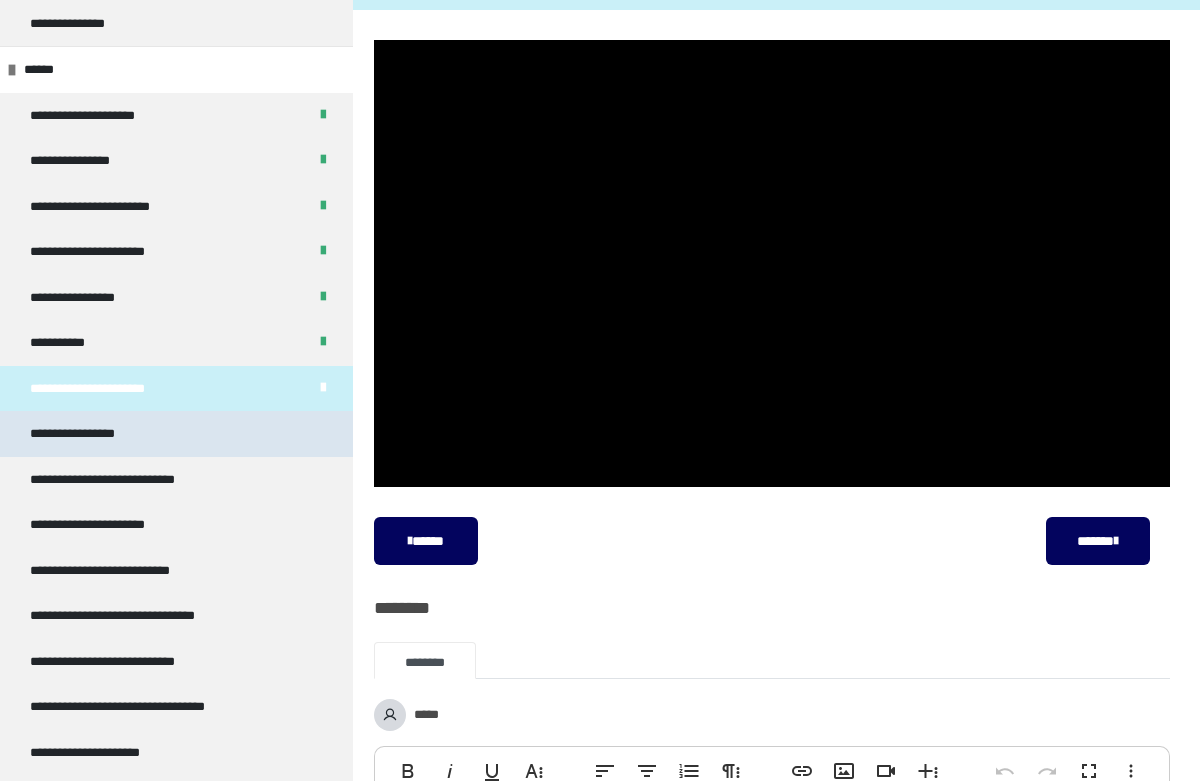 click on "**********" at bounding box center (176, 434) 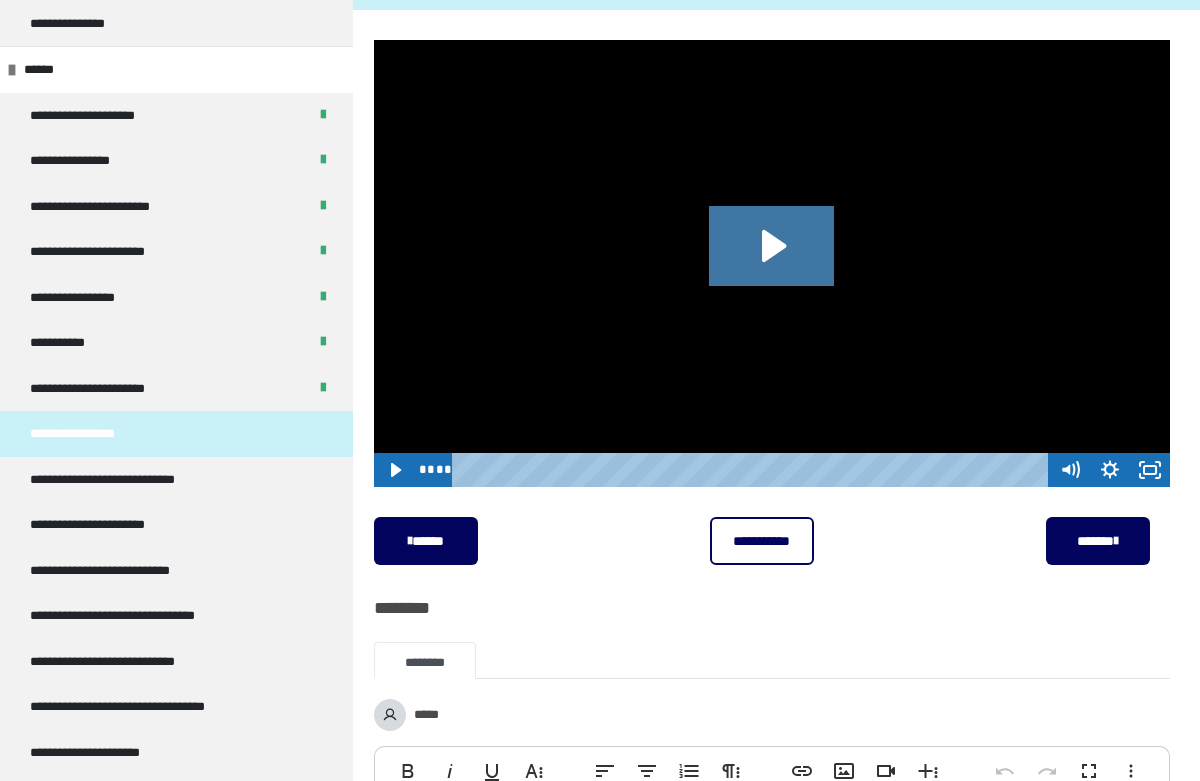 click 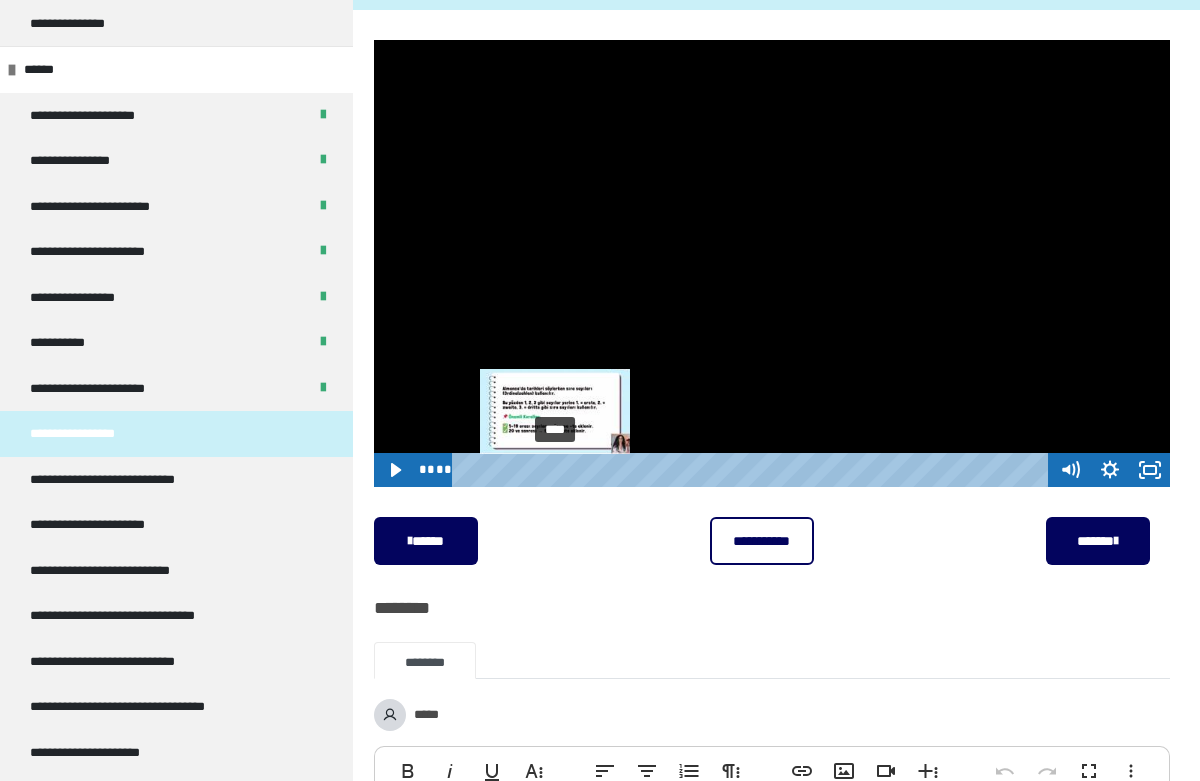 drag, startPoint x: 649, startPoint y: 467, endPoint x: 543, endPoint y: 474, distance: 106.23088 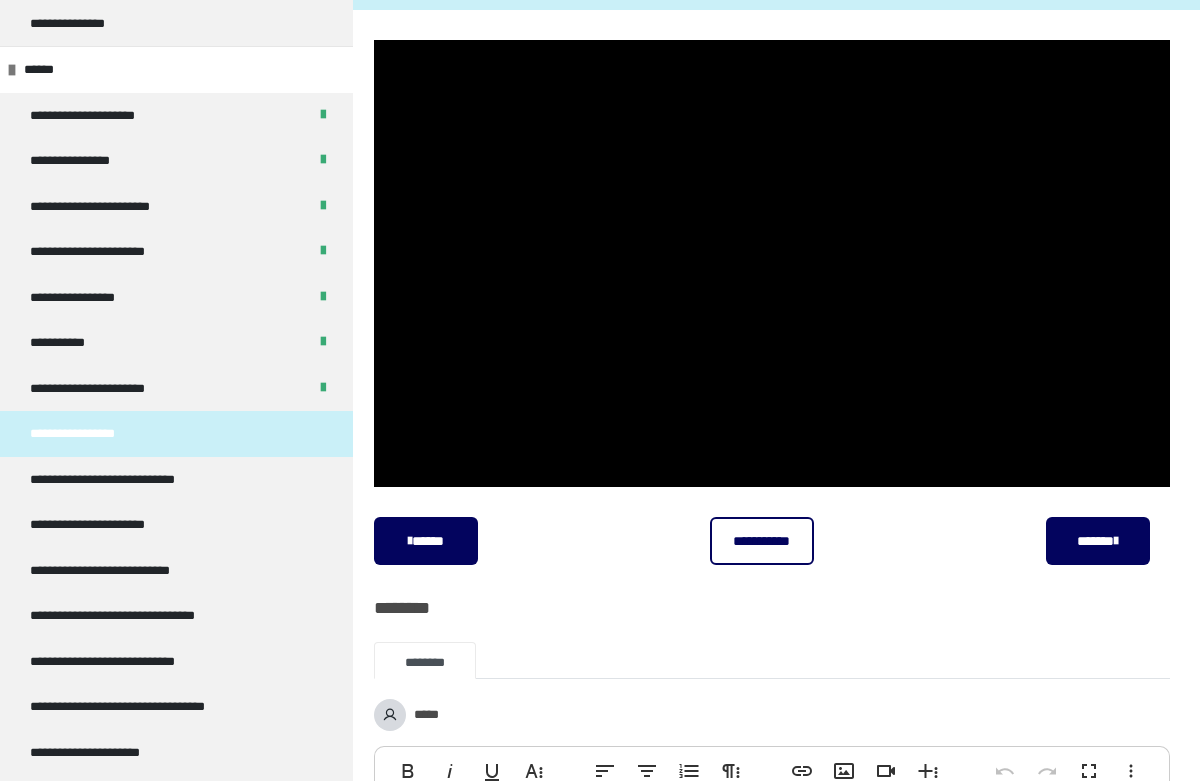 click on "**********" at bounding box center [761, 541] 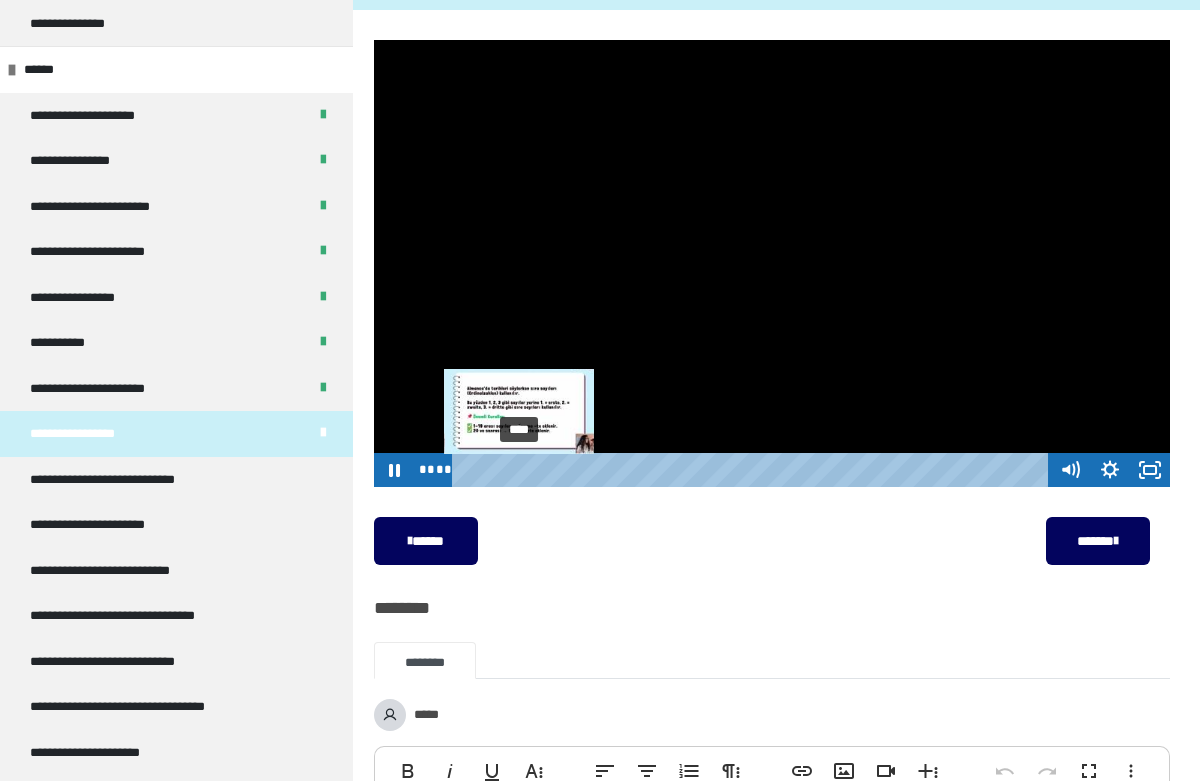 click on "****" at bounding box center (753, 470) 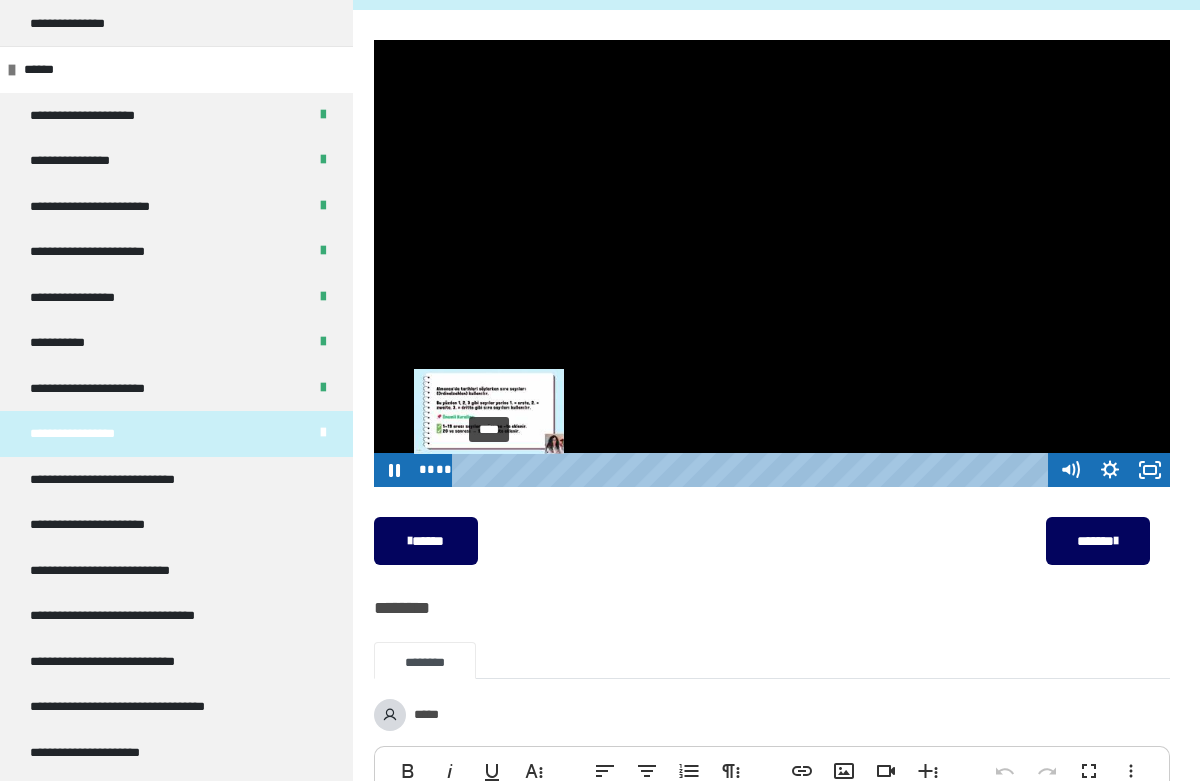 click on "****" at bounding box center (753, 470) 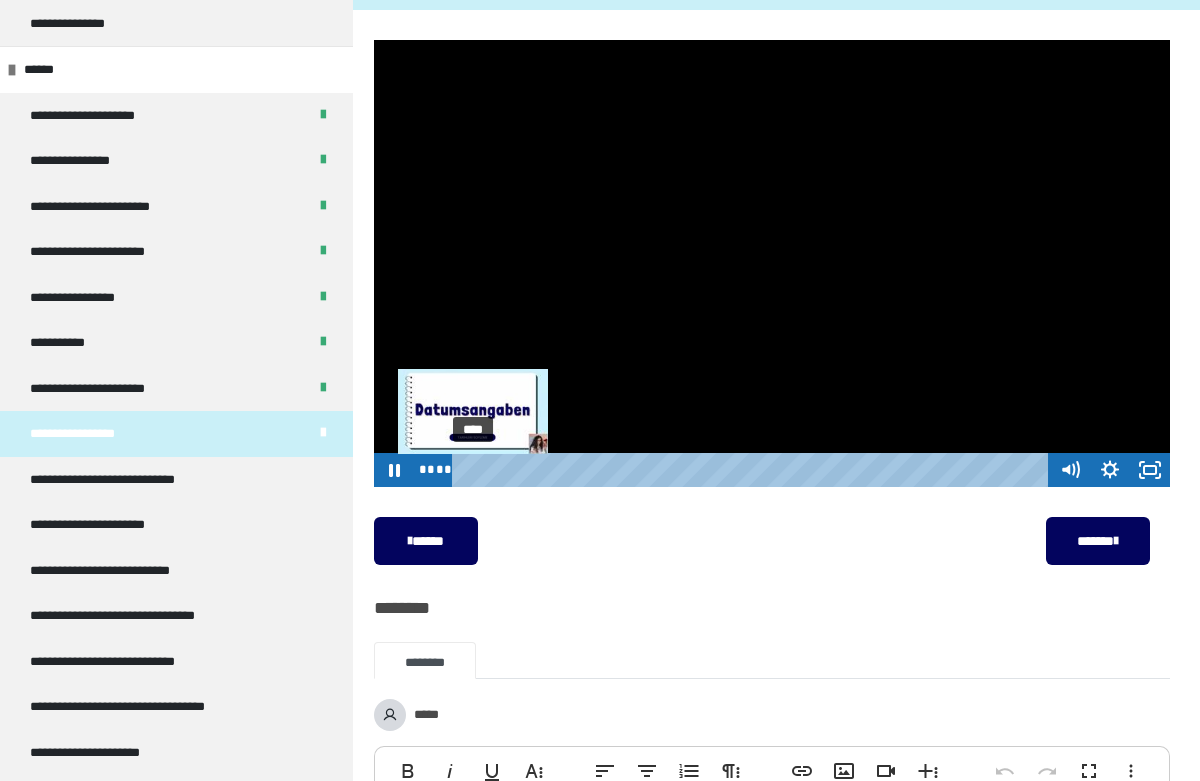 click on "****" at bounding box center (753, 470) 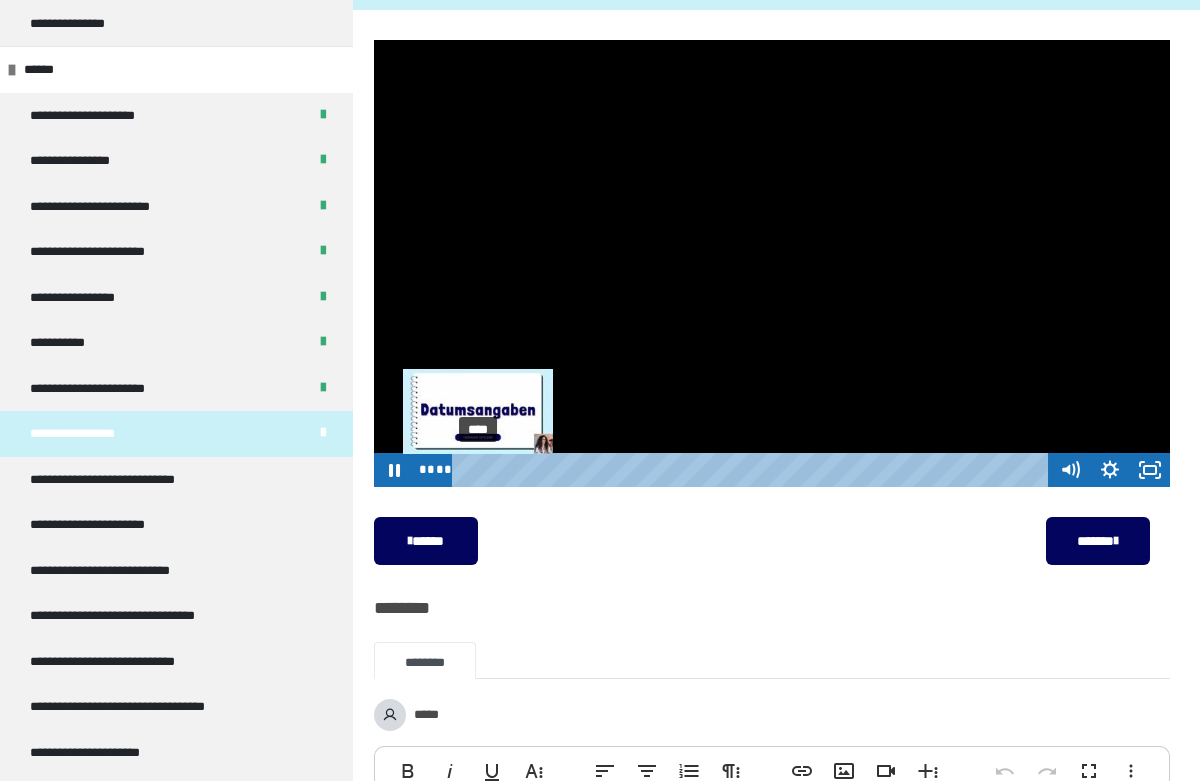 click at bounding box center (477, 470) 